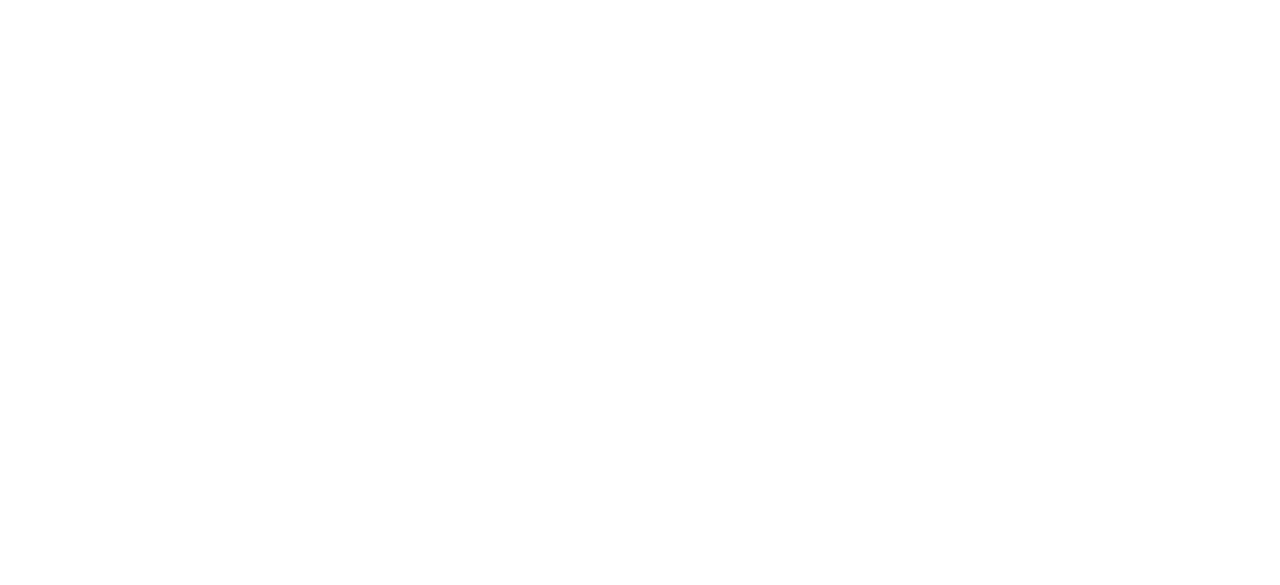 scroll, scrollTop: 0, scrollLeft: 0, axis: both 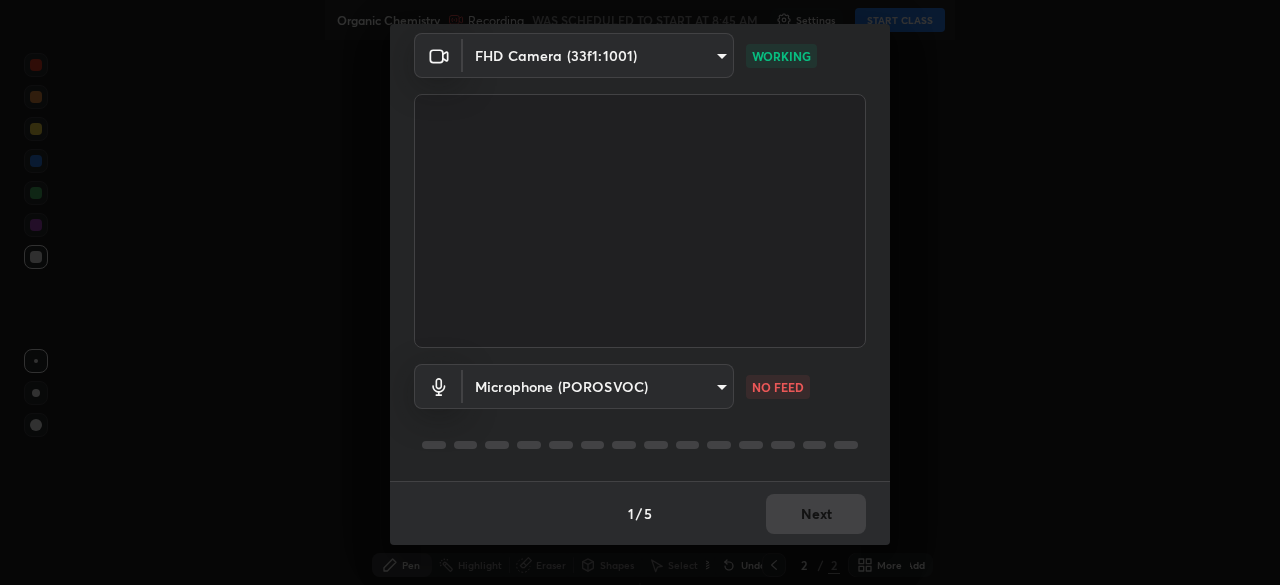click on "Erase all Organic Chemistry Recording WAS SCHEDULED TO START AT  8:45 AM Settings START CLASS Setting up your live class Organic Chemistry • L47 of Che_Vizag IIT JEE 2026 Excel 10 [FULL_NAME] Pen Highlight Eraser Shapes Select Undo Slides 2 / 2 Add More No doubts shared Encourage your learners to ask a doubt for better clarity Report an issue Reason for reporting Buffering Chat not working Audio - Video sync issue Educator video quality low ​ Attach an image Report Media settings FHD Camera (33f1:1001) f7d88b7f490f9ec95635f5d3efc957bb9f6aac68f78fe440e6c1e4bcfa0d052b WORKING Microphone (POROSVOC) 0360584126335e0da3c307989269bae95d4b5a98b0823539a1fe92aaf24ab128 NO FEED 1 / 5 Next" at bounding box center (640, 292) 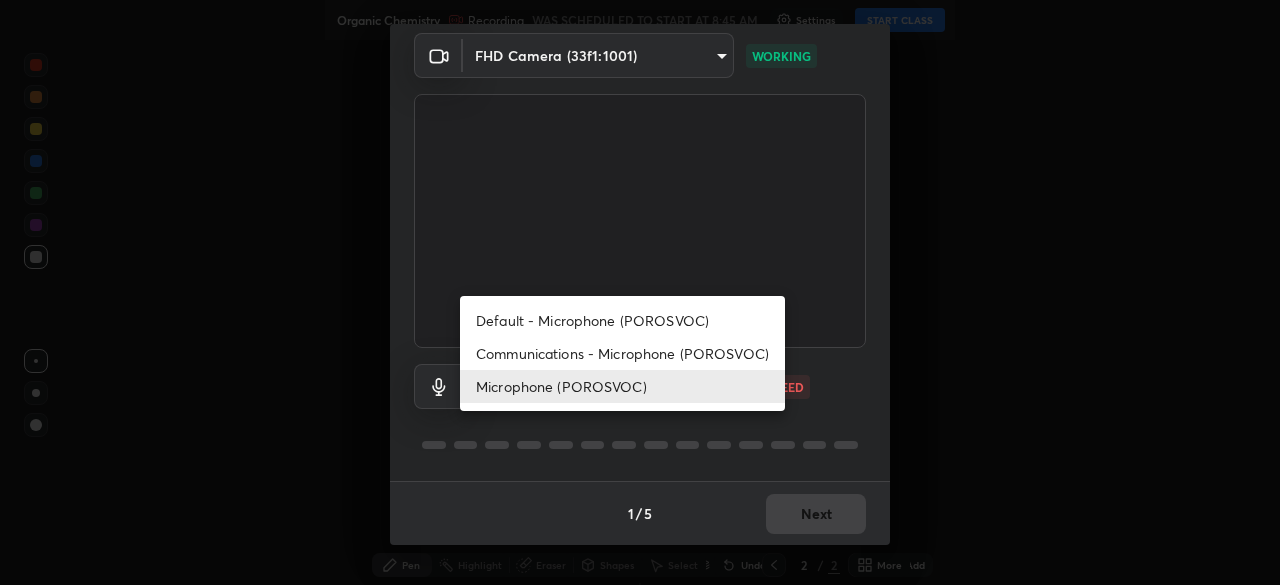 click on "Communications - Microphone (POROSVOC)" at bounding box center [622, 353] 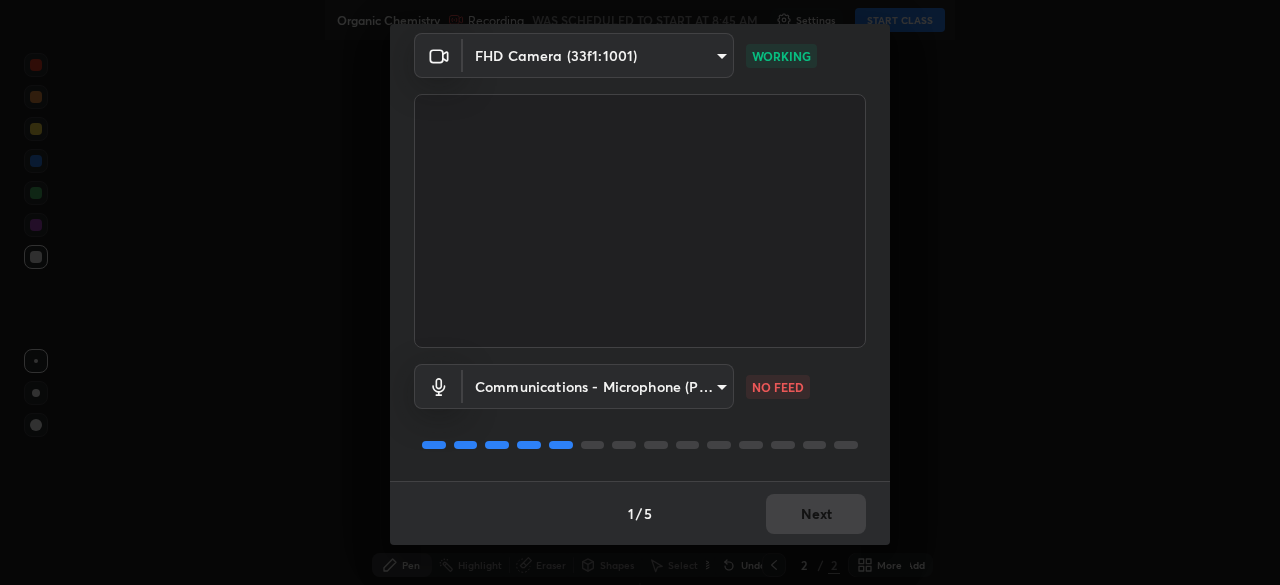click on "Erase all Organic Chemistry Recording WAS SCHEDULED TO START AT  8:45 AM Settings START CLASS Setting up your live class Organic Chemistry • L47 of Che_Vizag IIT JEE 2026 Excel 10 [FULL_NAME] Pen Highlight Eraser Shapes Select Undo Slides 2 / 2 Add More No doubts shared Encourage your learners to ask a doubt for better clarity Report an issue Reason for reporting Buffering Chat not working Audio - Video sync issue Educator video quality low ​ Attach an image Report Media settings FHD Camera (33f1:1001) f7d88b7f490f9ec95635f5d3efc957bb9f6aac68f78fe440e6c1e4bcfa0d052b WORKING Communications - Microphone (POROSVOC) communications NO FEED 1 / 5 Next" at bounding box center (640, 292) 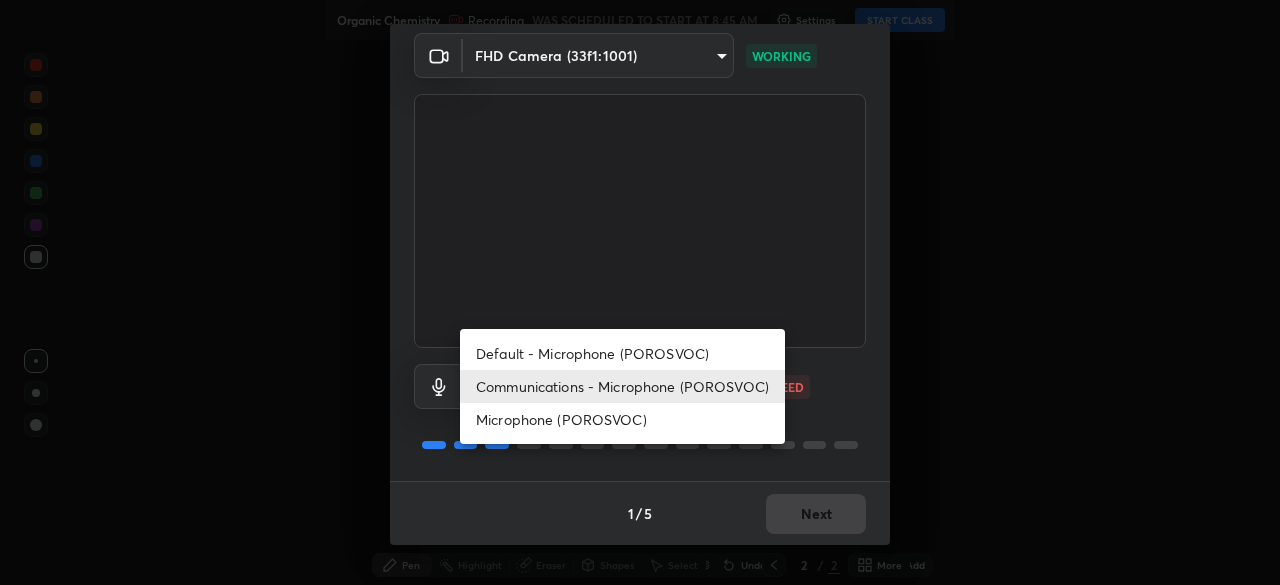 click on "Microphone (POROSVOC)" at bounding box center [622, 419] 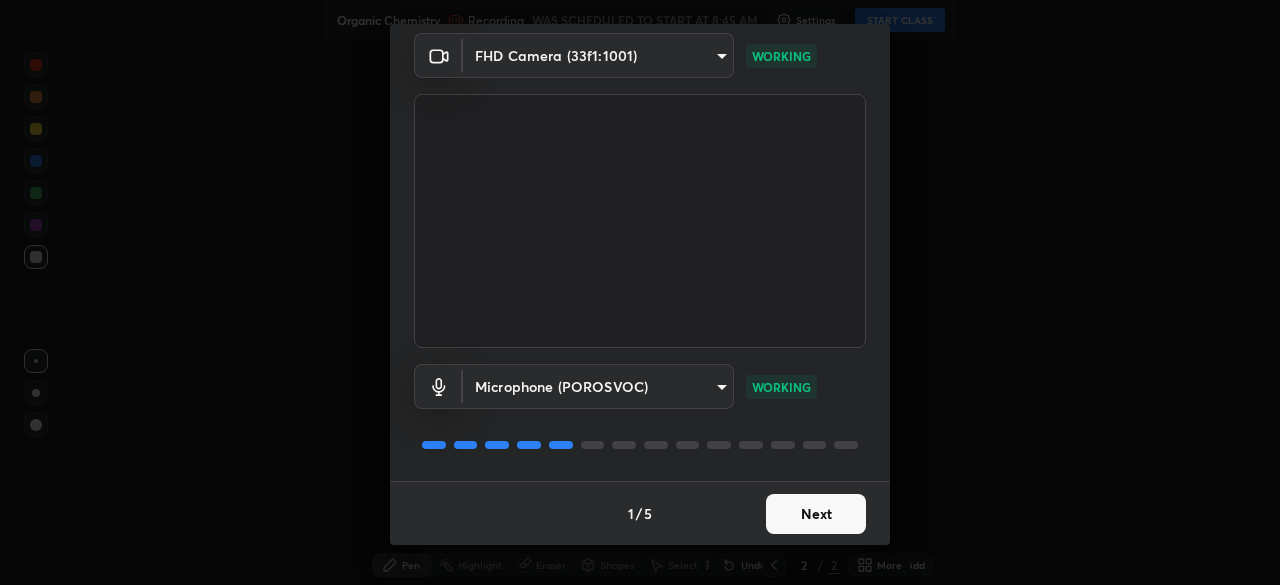 click on "Next" at bounding box center (816, 514) 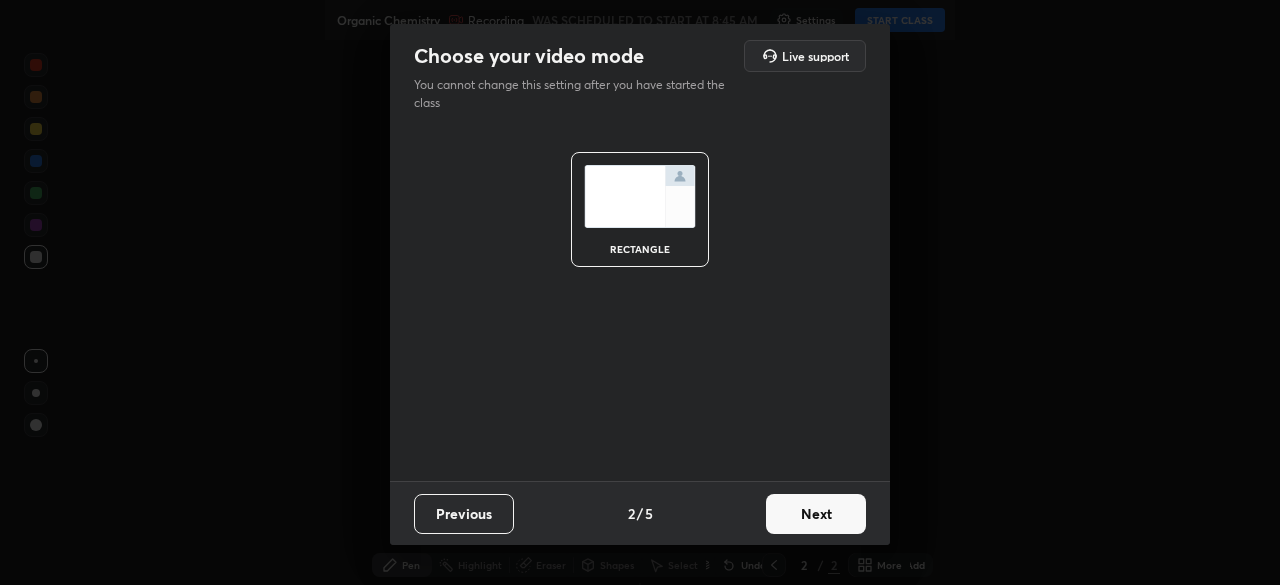 scroll, scrollTop: 0, scrollLeft: 0, axis: both 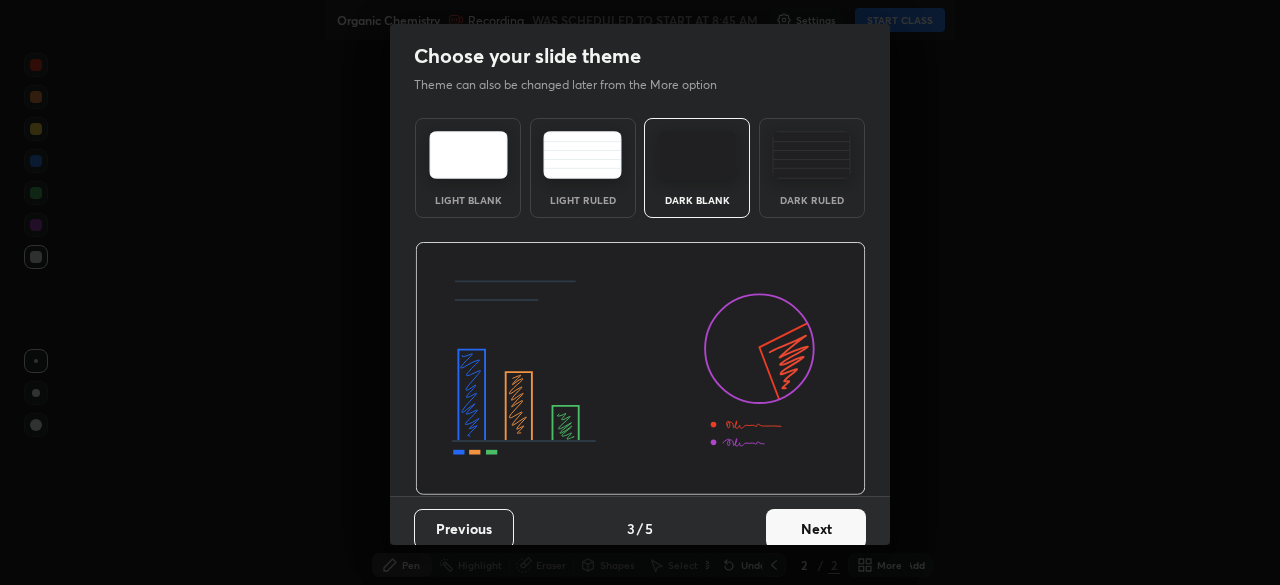 click on "Next" at bounding box center [816, 529] 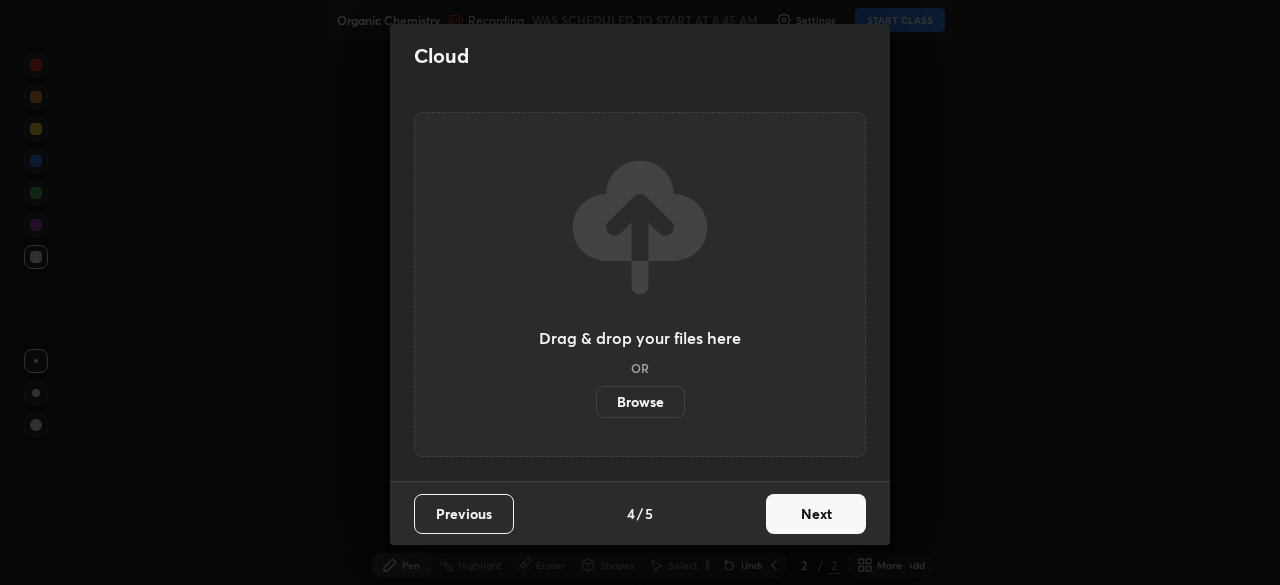 click on "Next" at bounding box center [816, 514] 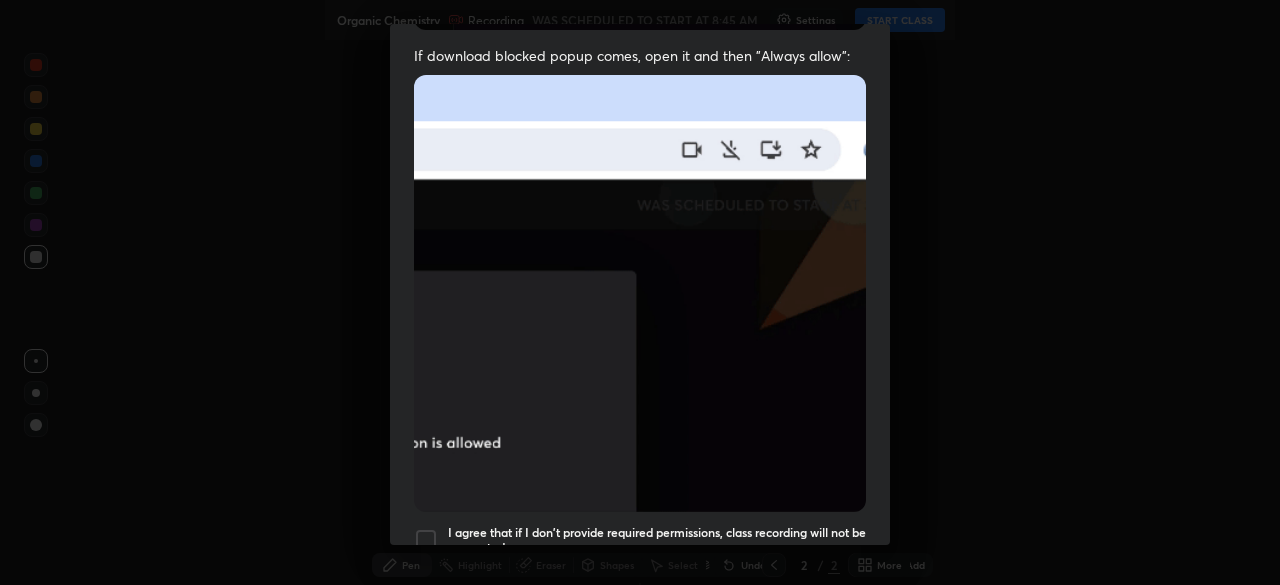 scroll, scrollTop: 479, scrollLeft: 0, axis: vertical 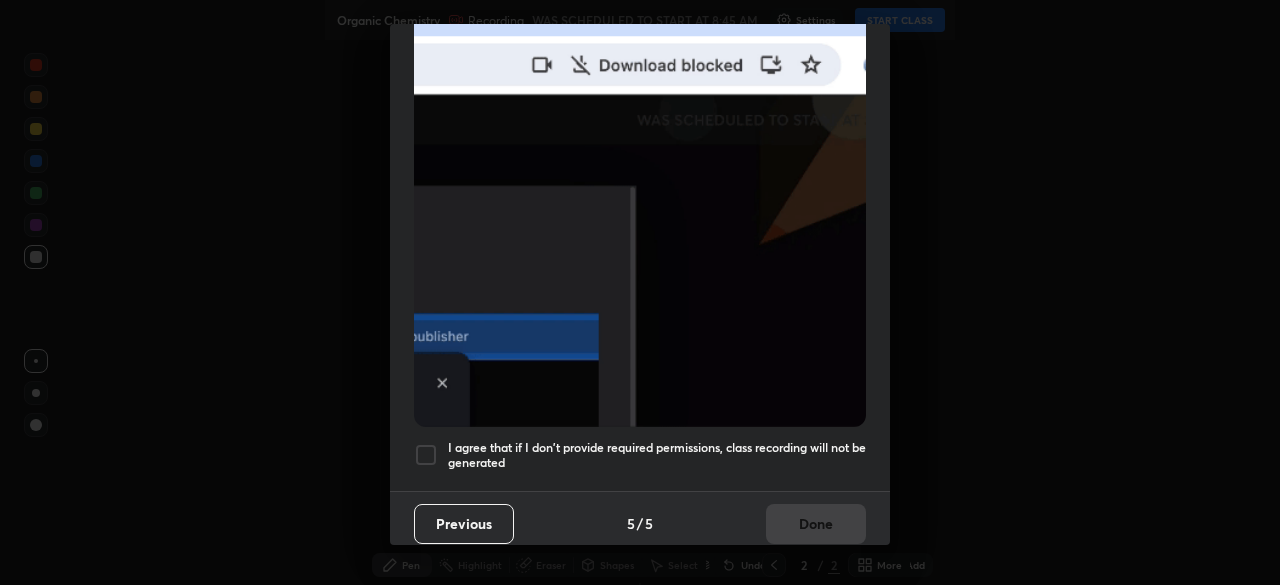 click at bounding box center (426, 455) 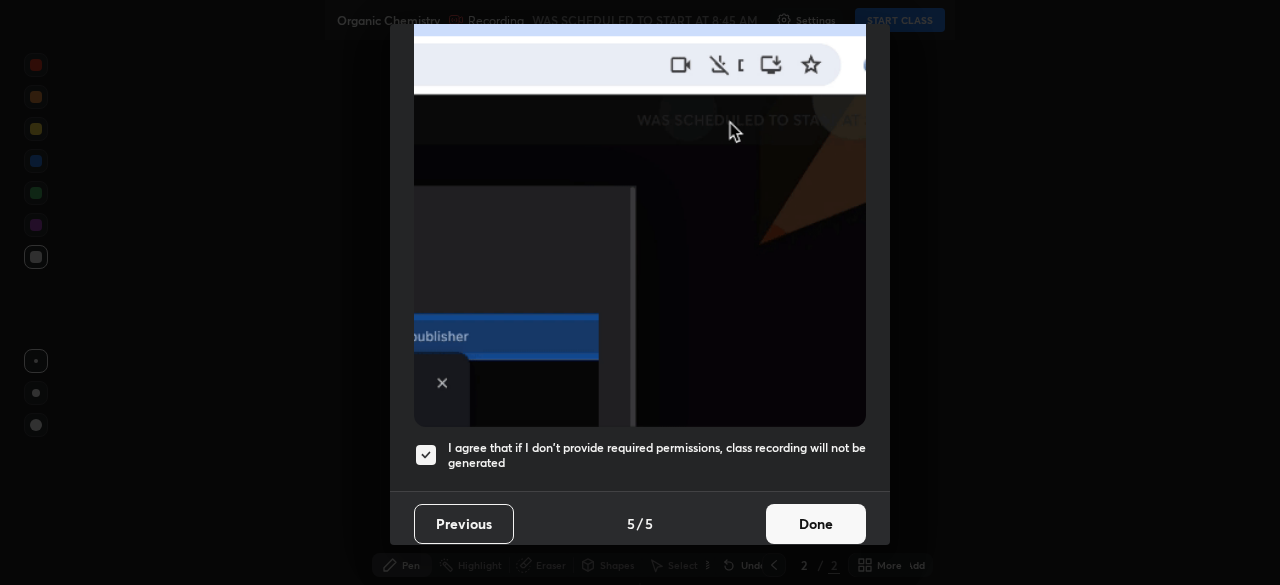 click on "Done" at bounding box center [816, 524] 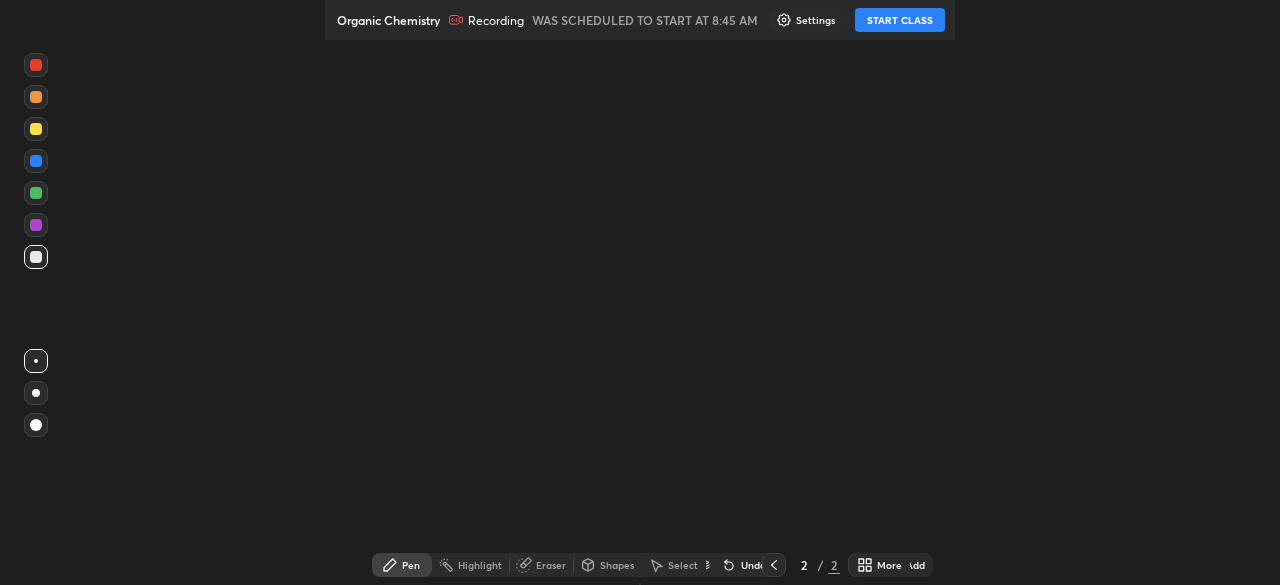 click 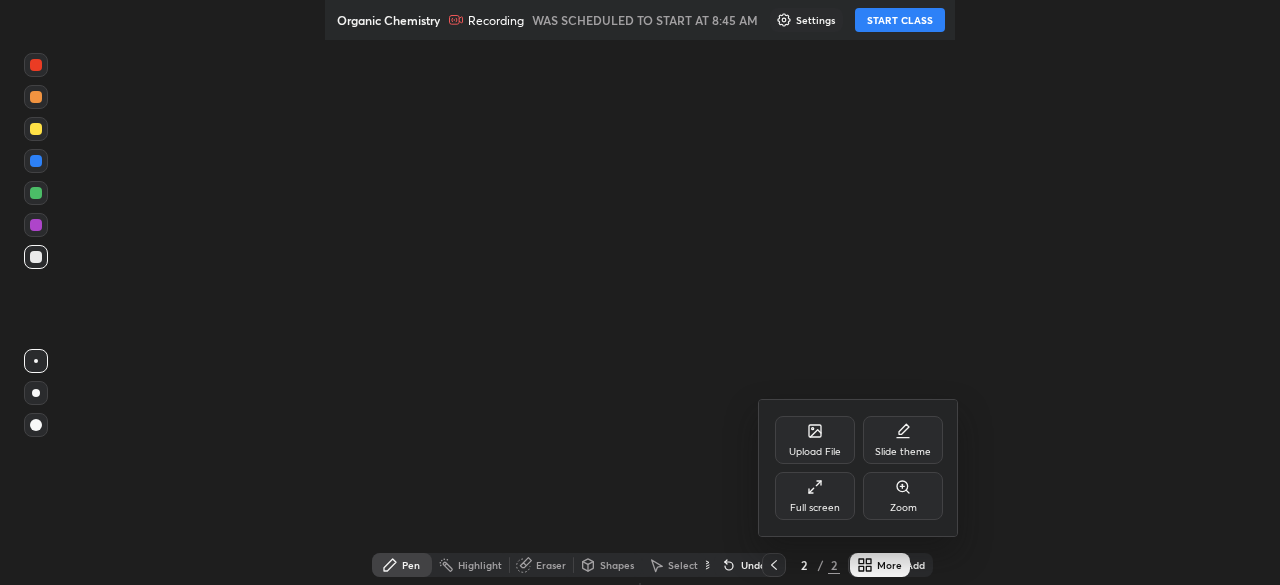 click at bounding box center [640, 292] 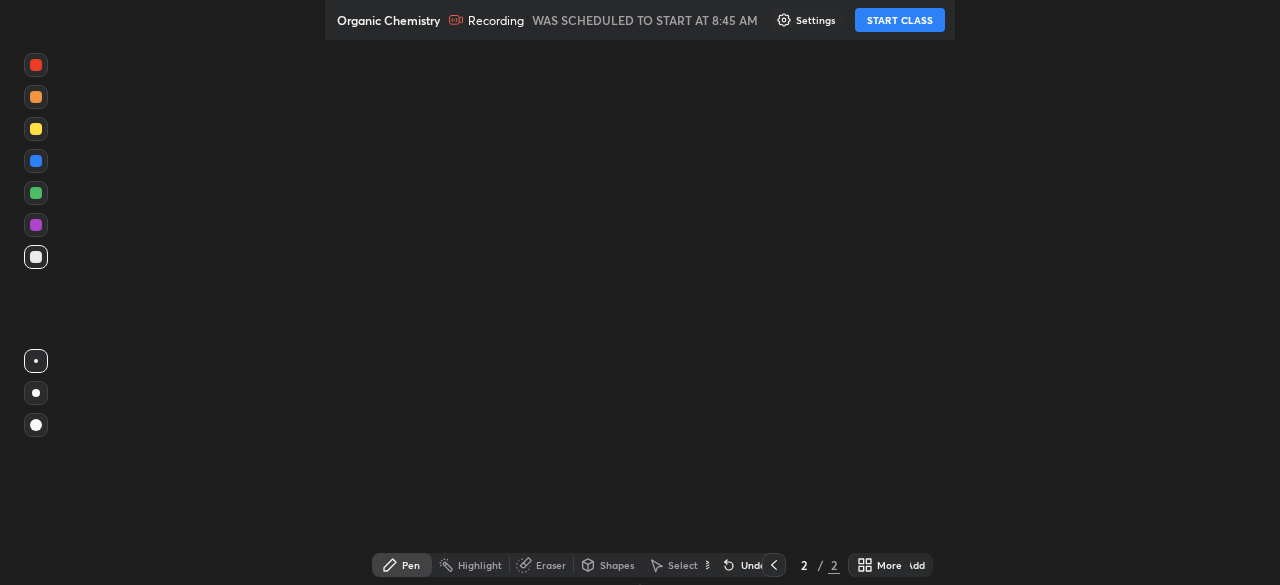 click on "More" at bounding box center [889, 565] 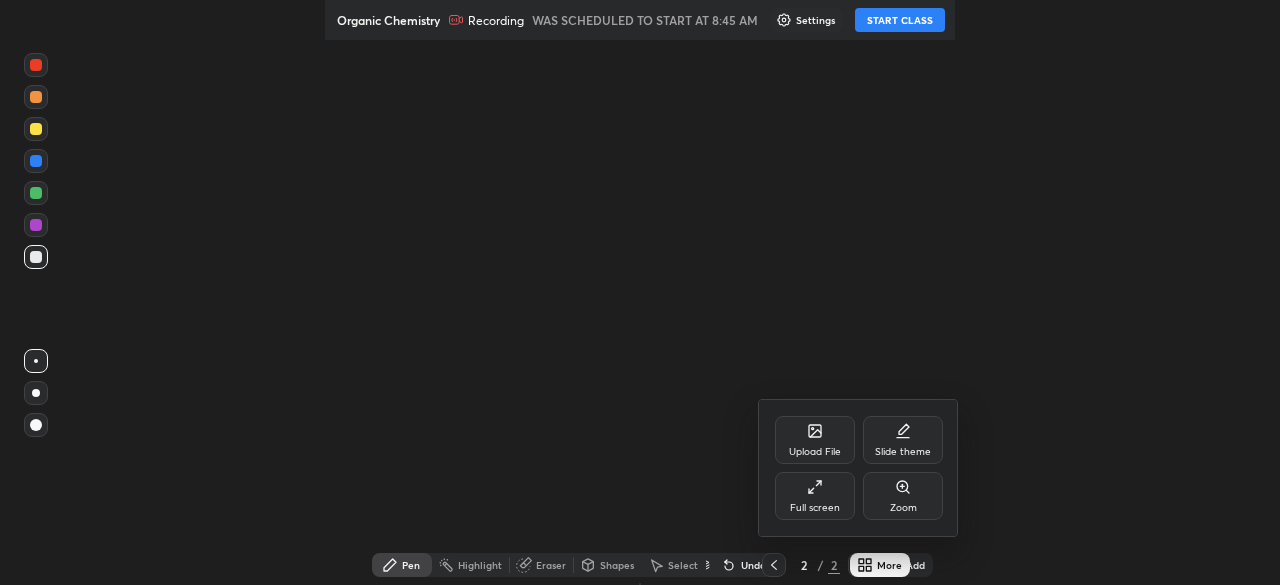 click on "Full screen" at bounding box center [815, 508] 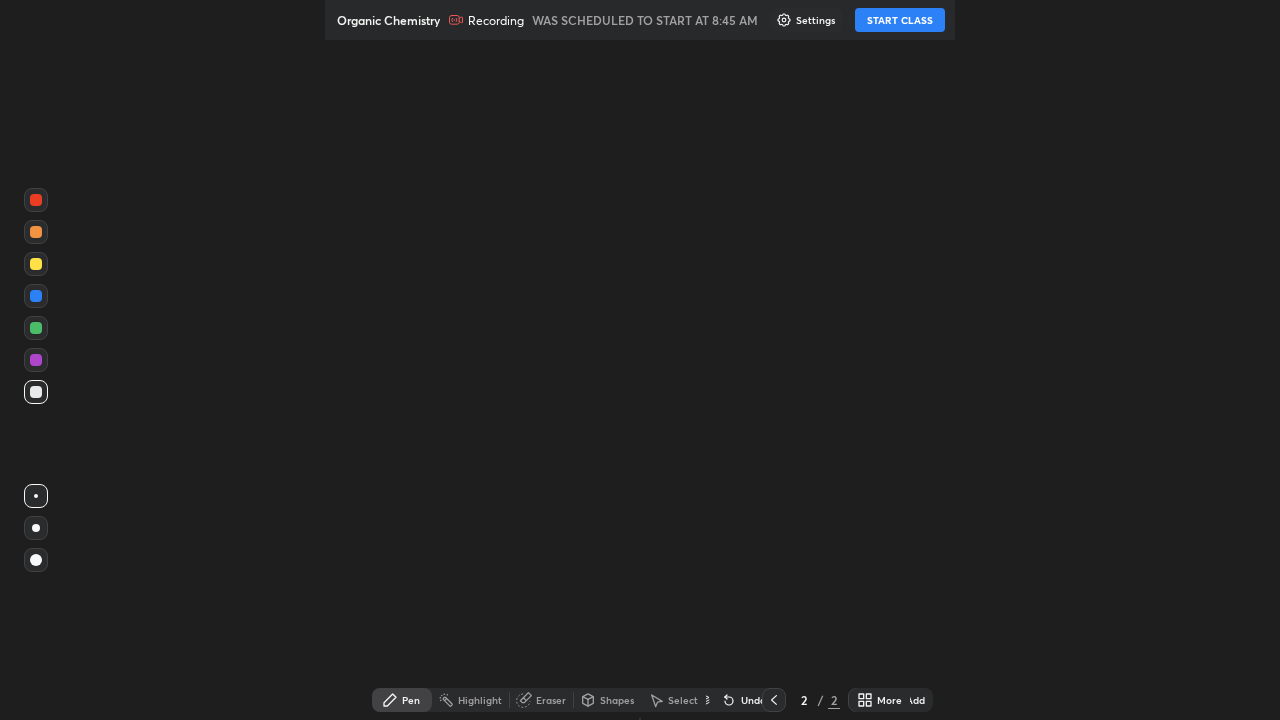 click 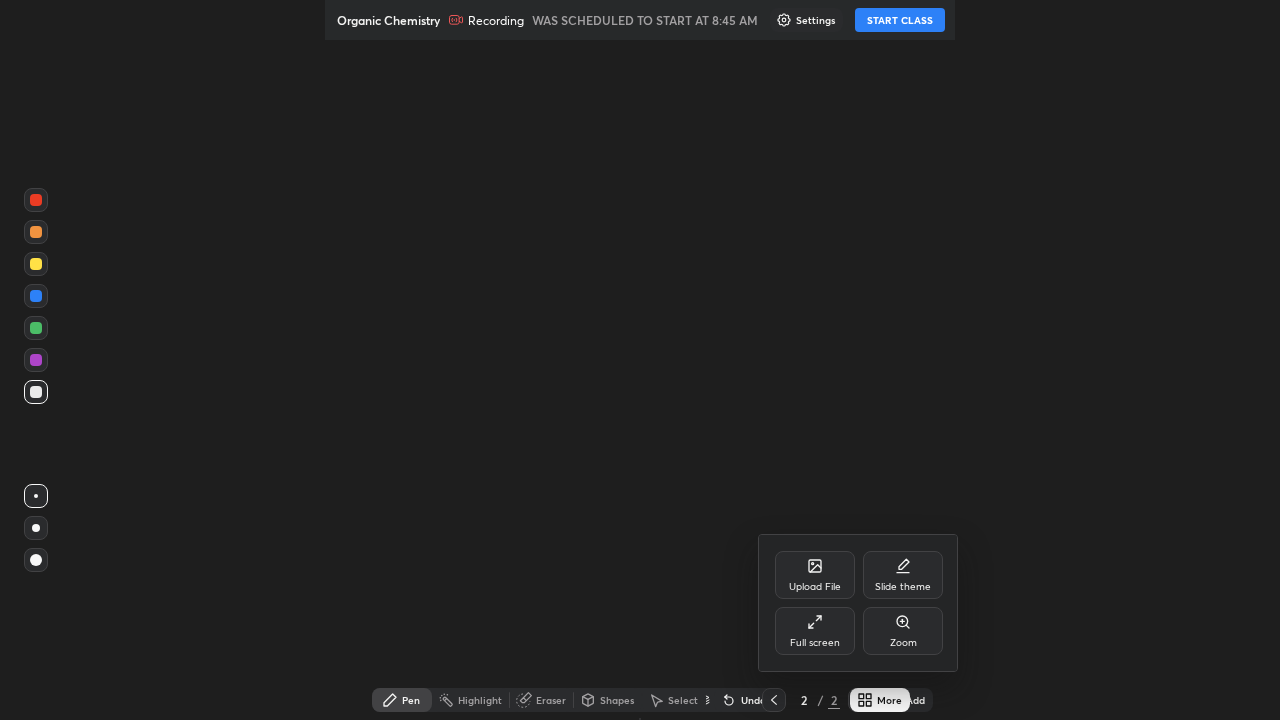 click on "Full screen" at bounding box center (815, 631) 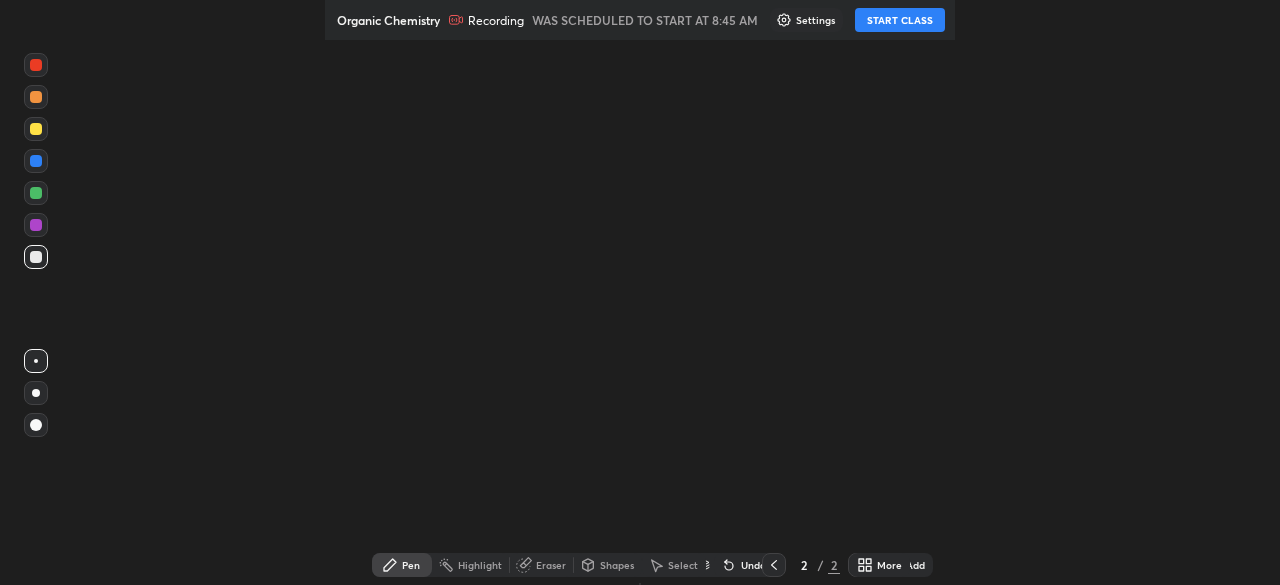 click on "START CLASS" at bounding box center (900, 20) 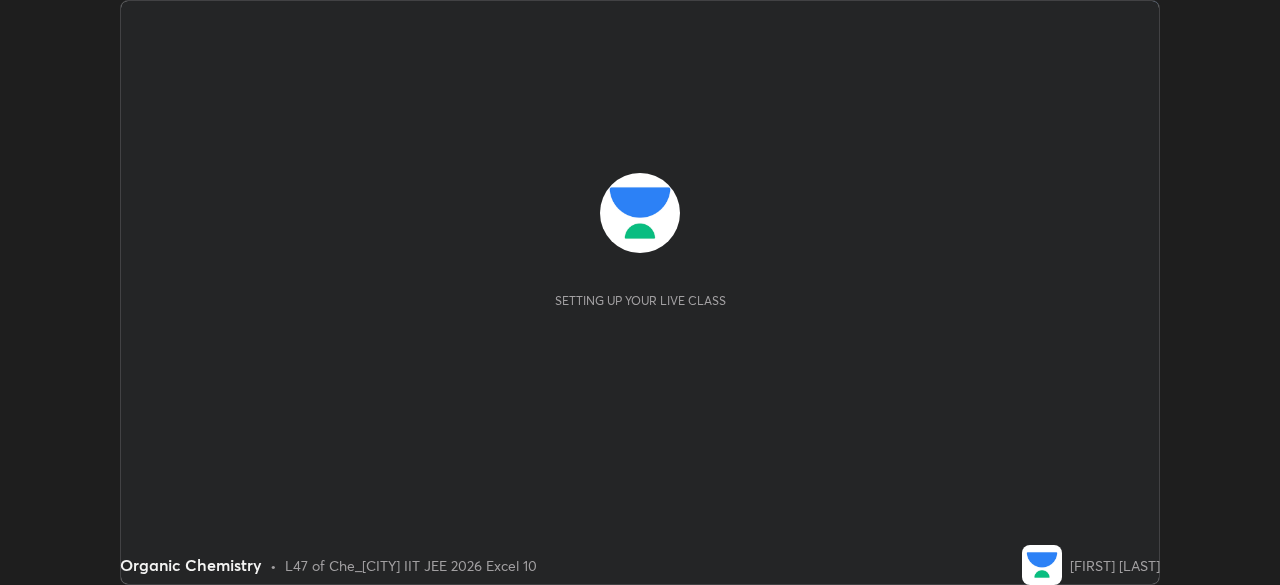 scroll, scrollTop: 0, scrollLeft: 0, axis: both 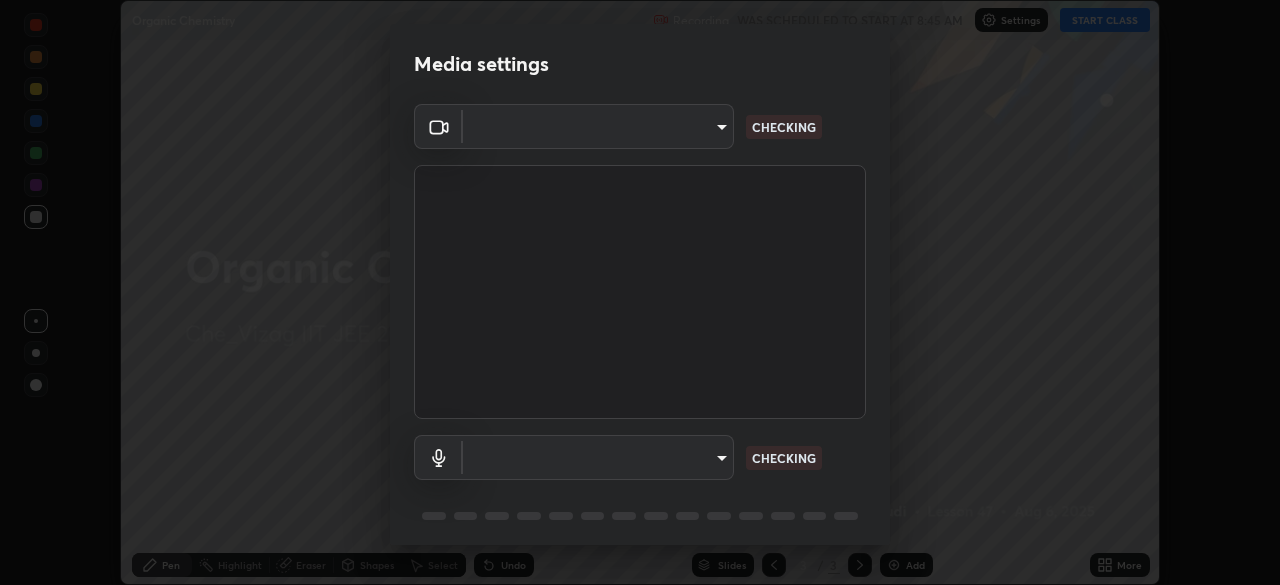 type on "f7d88b7f490f9ec95635f5d3efc957bb9f6aac68f78fe440e6c1e4bcfa0d052b" 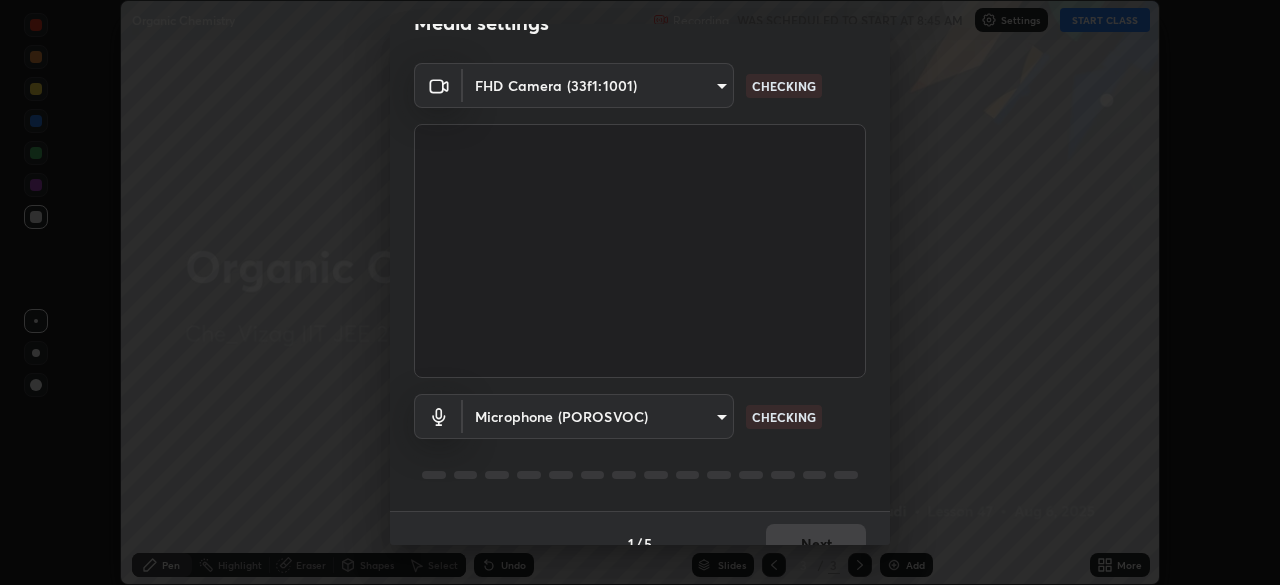 scroll, scrollTop: 71, scrollLeft: 0, axis: vertical 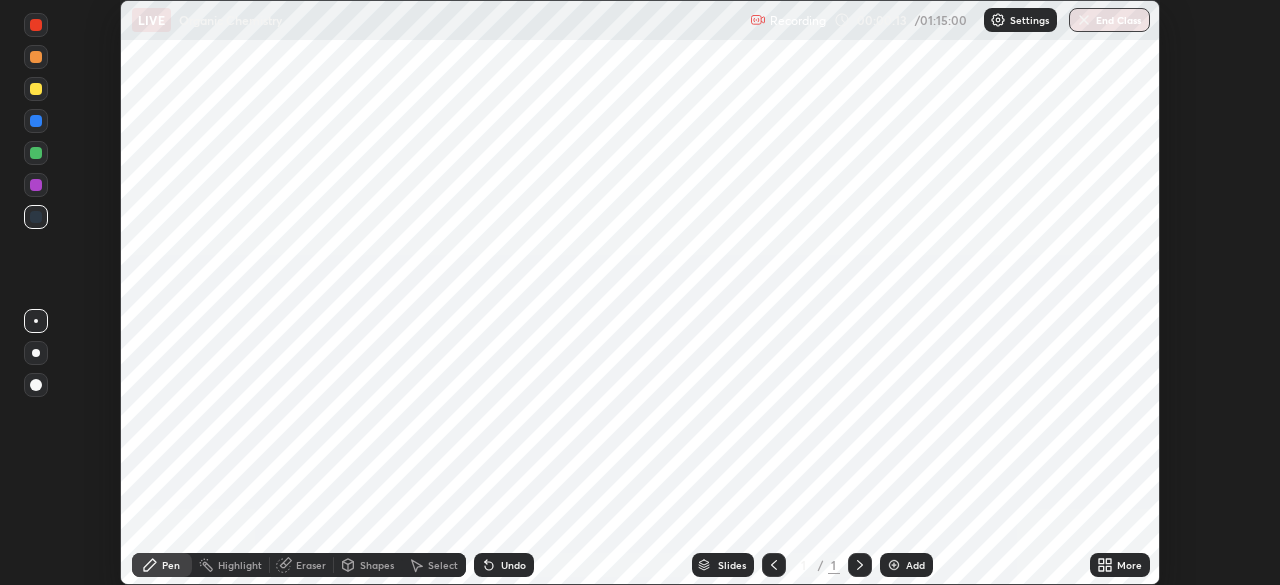 click 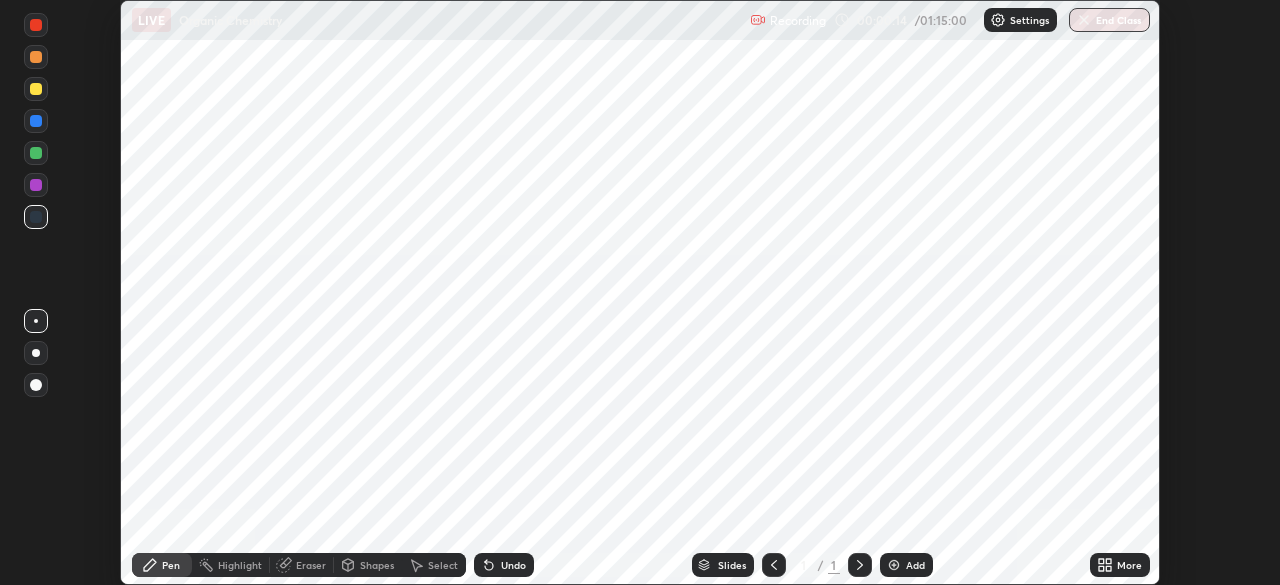 click 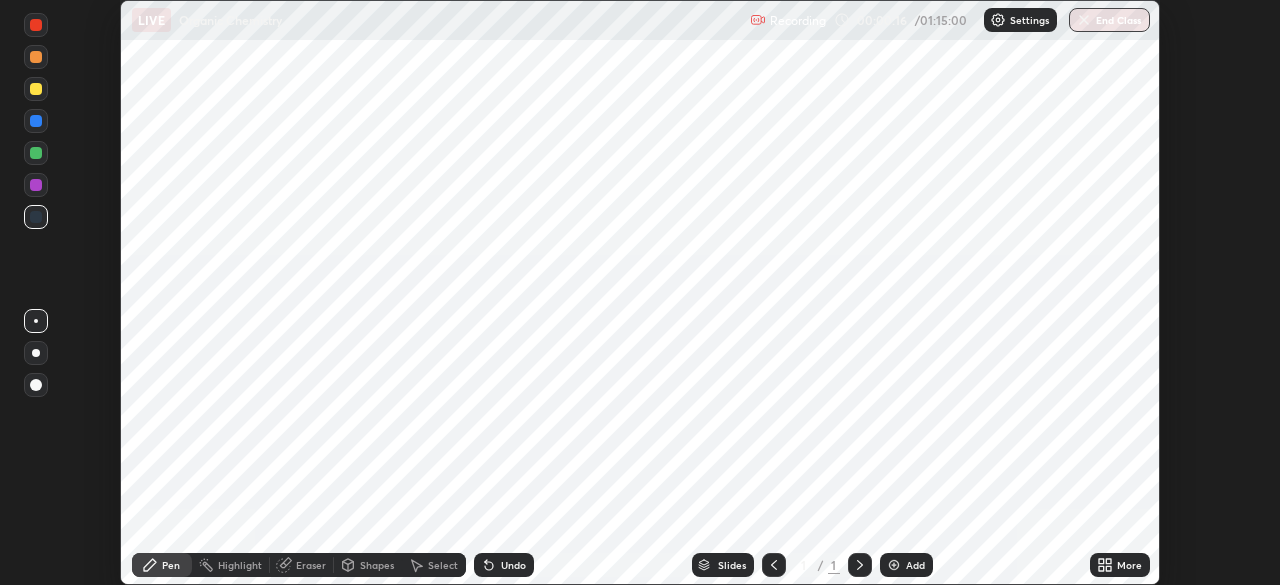 click at bounding box center (894, 565) 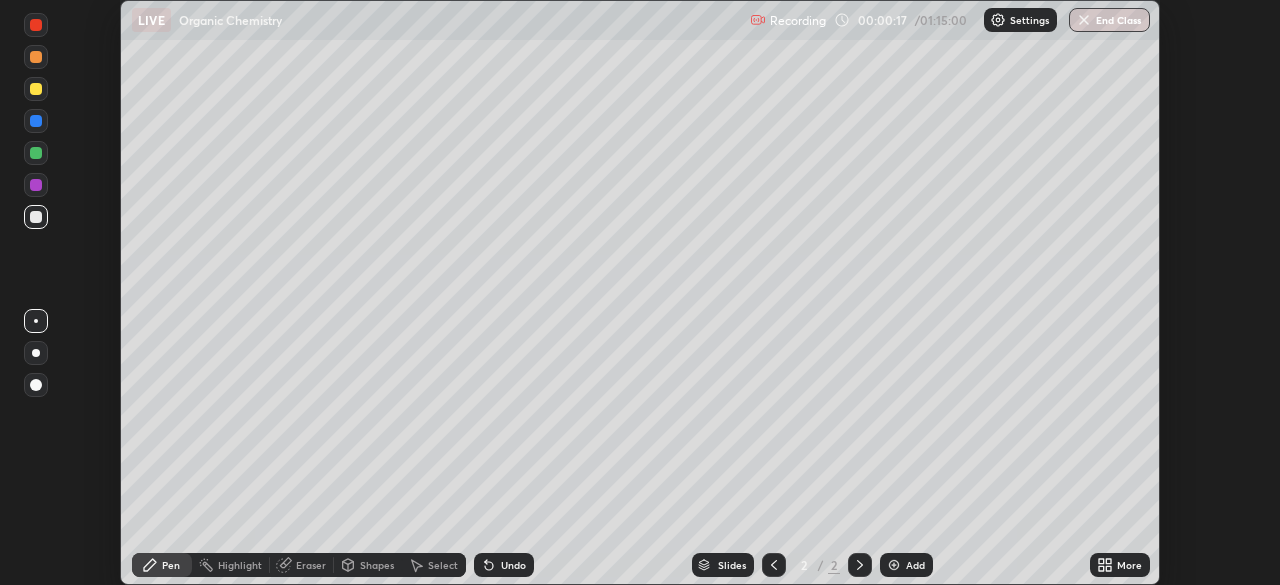 click on "More" at bounding box center (1129, 565) 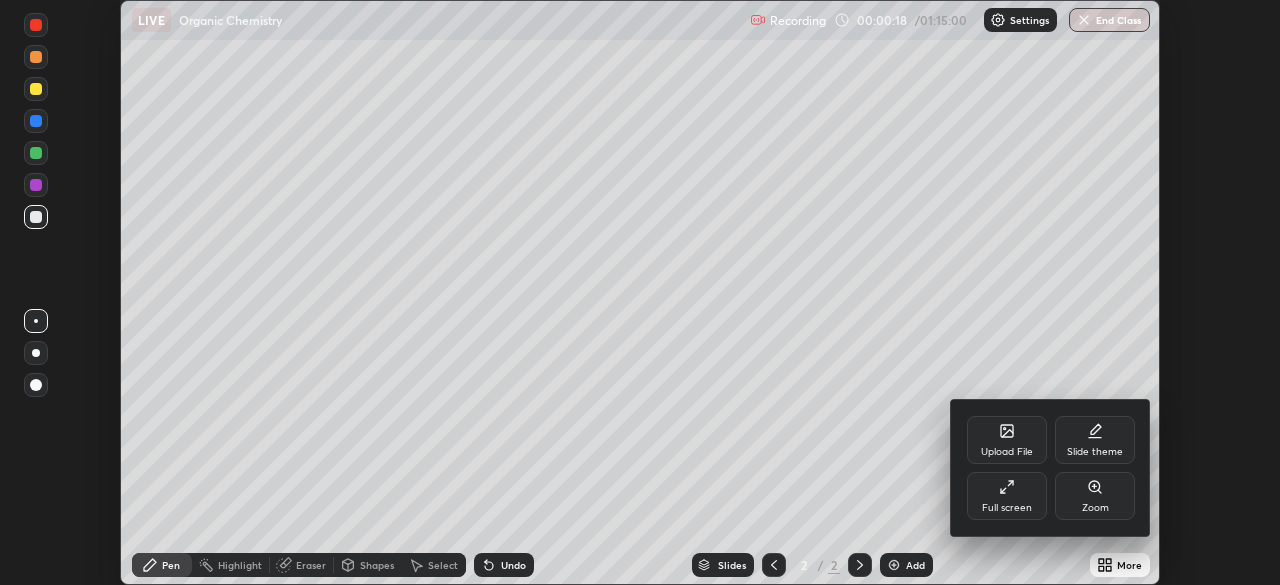 click 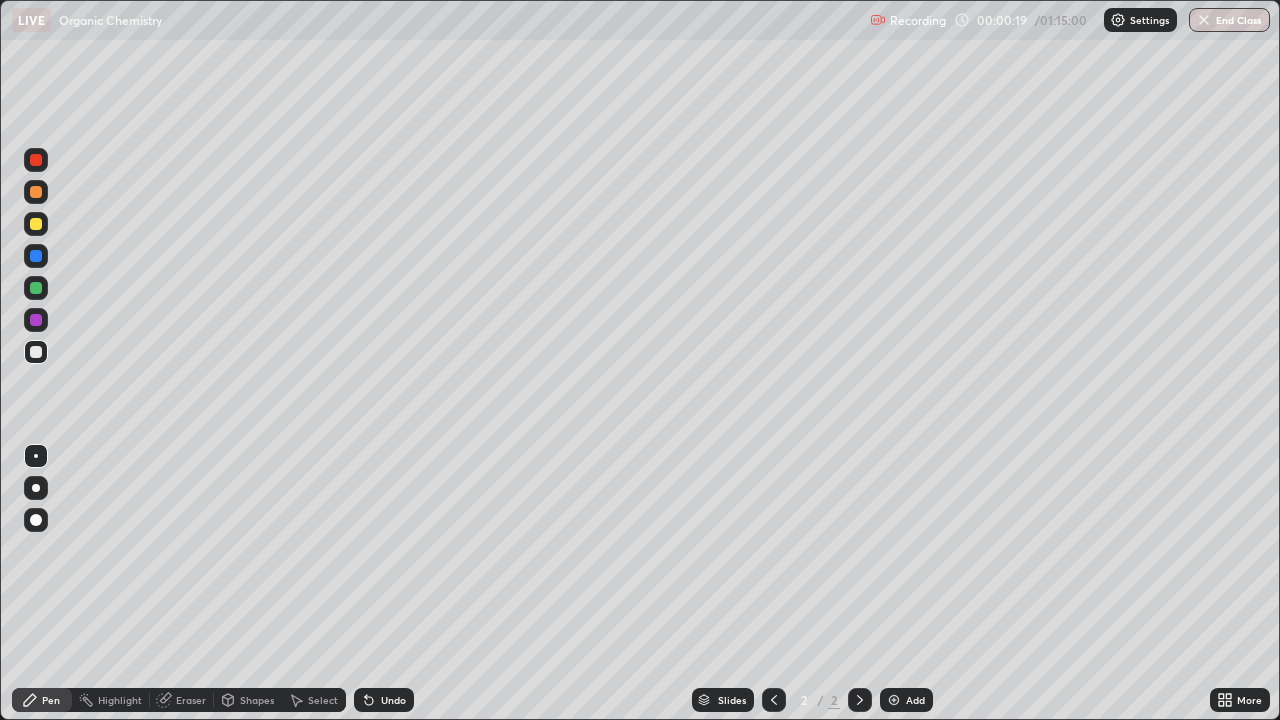 scroll, scrollTop: 99280, scrollLeft: 98720, axis: both 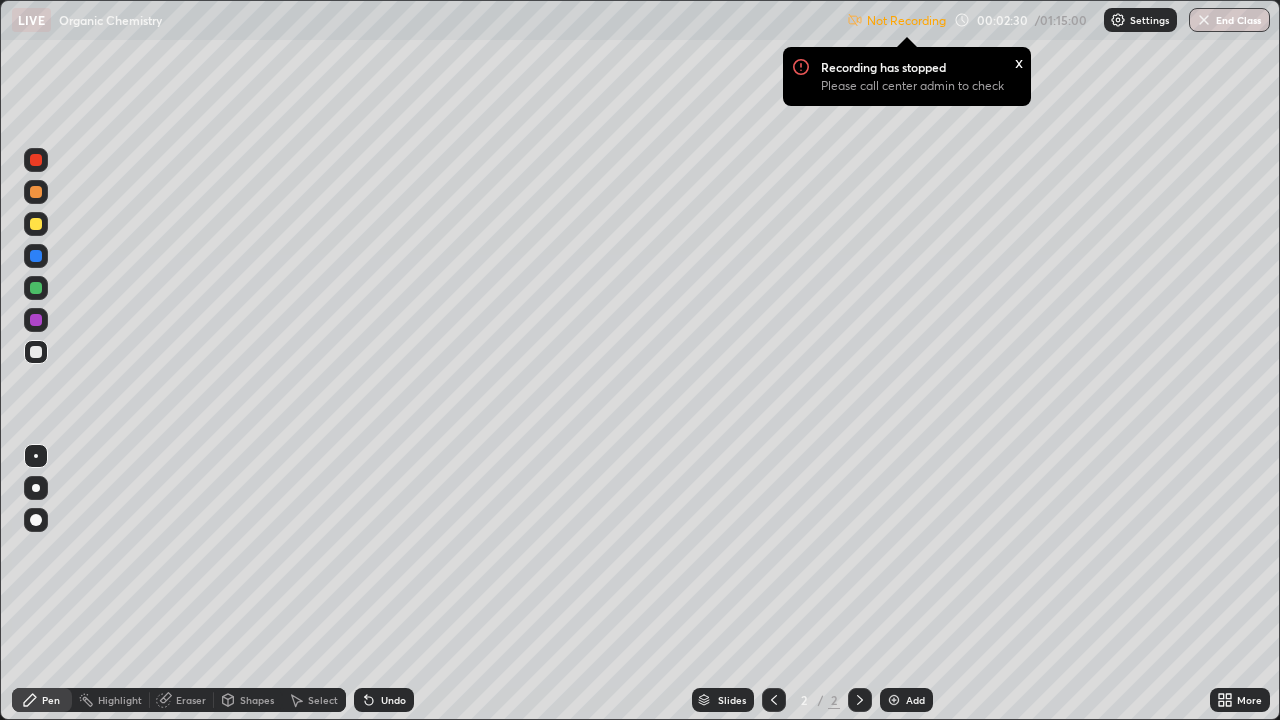 click on "Settings" at bounding box center (1140, 20) 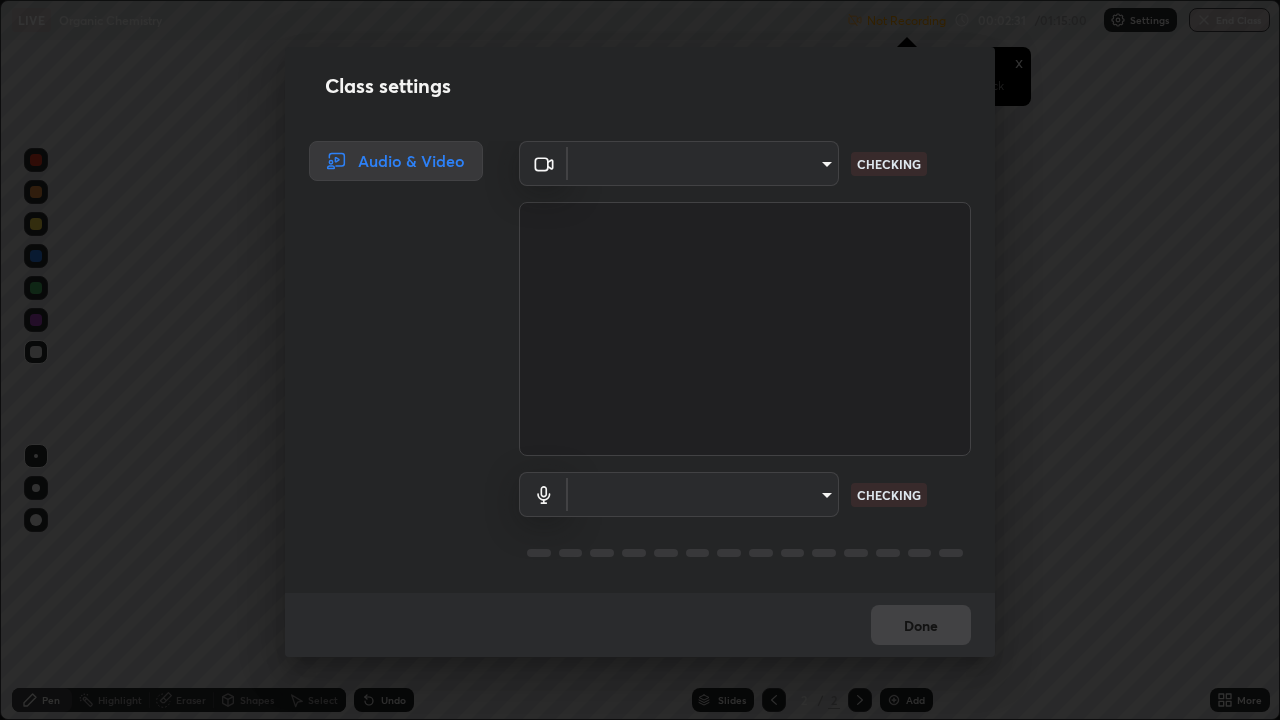 type on "f7d88b7f490f9ec95635f5d3efc957bb9f6aac68f78fe440e6c1e4bcfa0d052b" 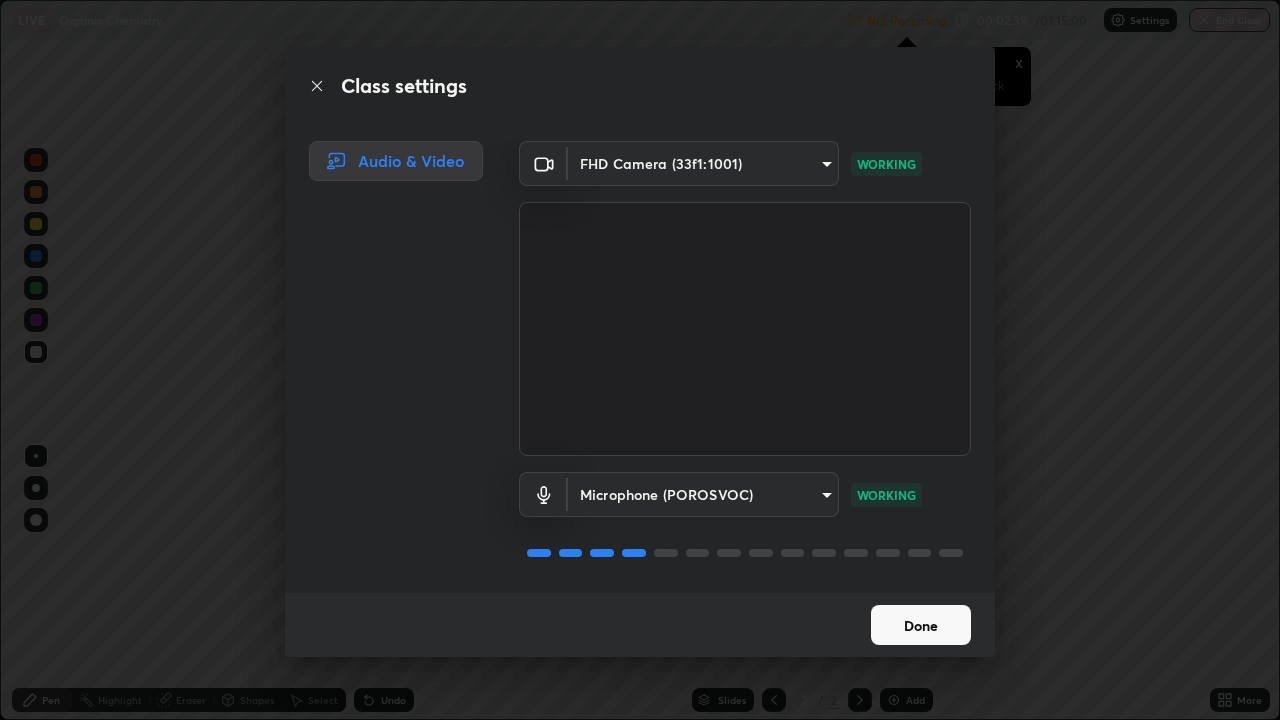 click on "Done" at bounding box center (921, 625) 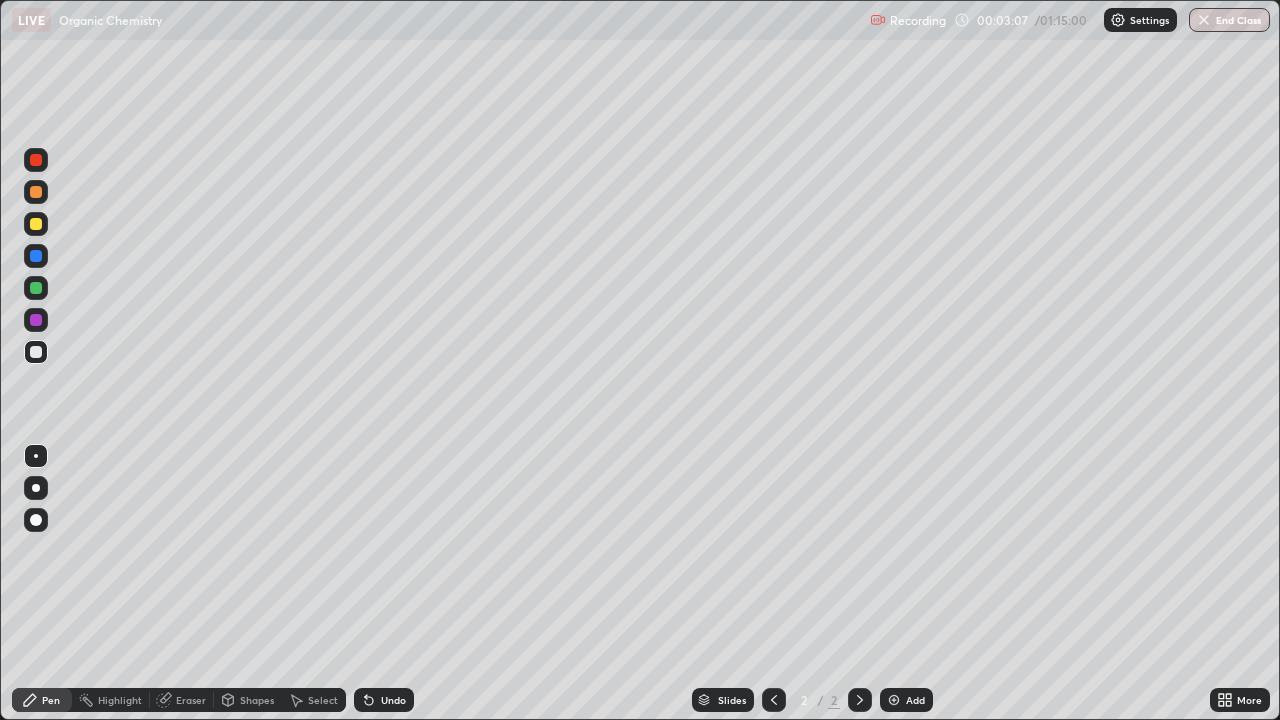 click on "Eraser" at bounding box center [191, 700] 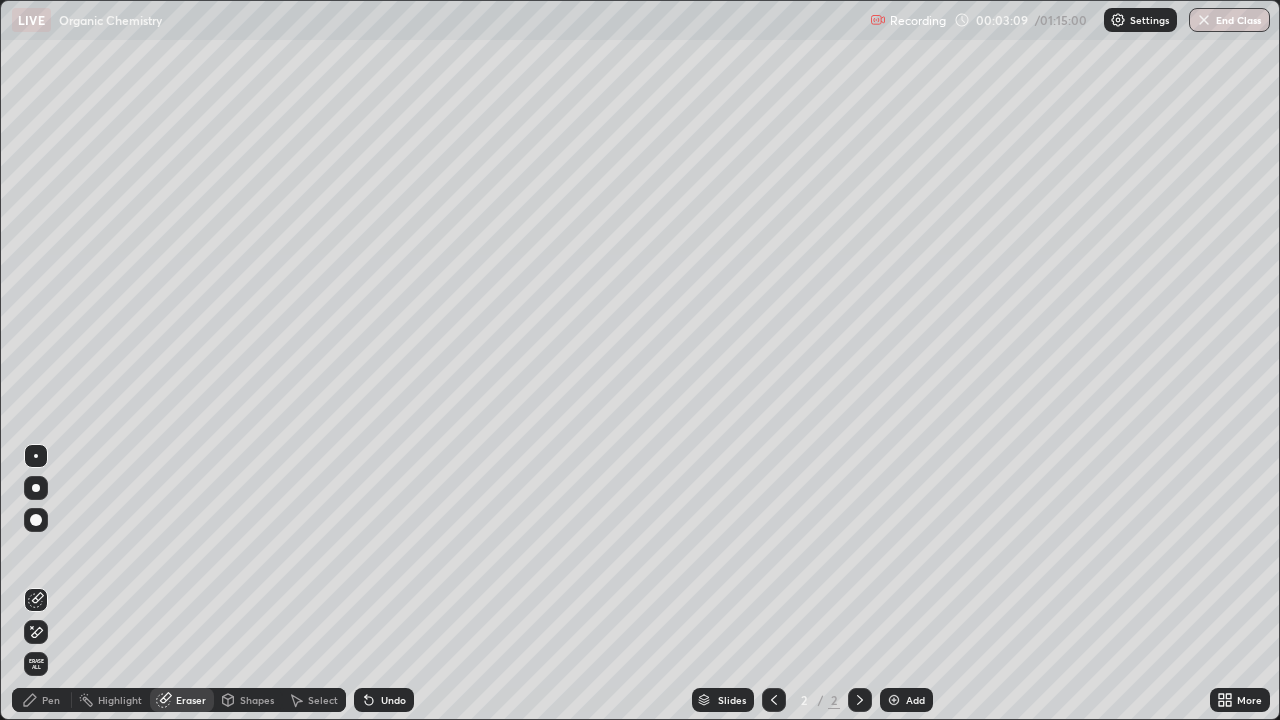 click on "Pen" at bounding box center [42, 700] 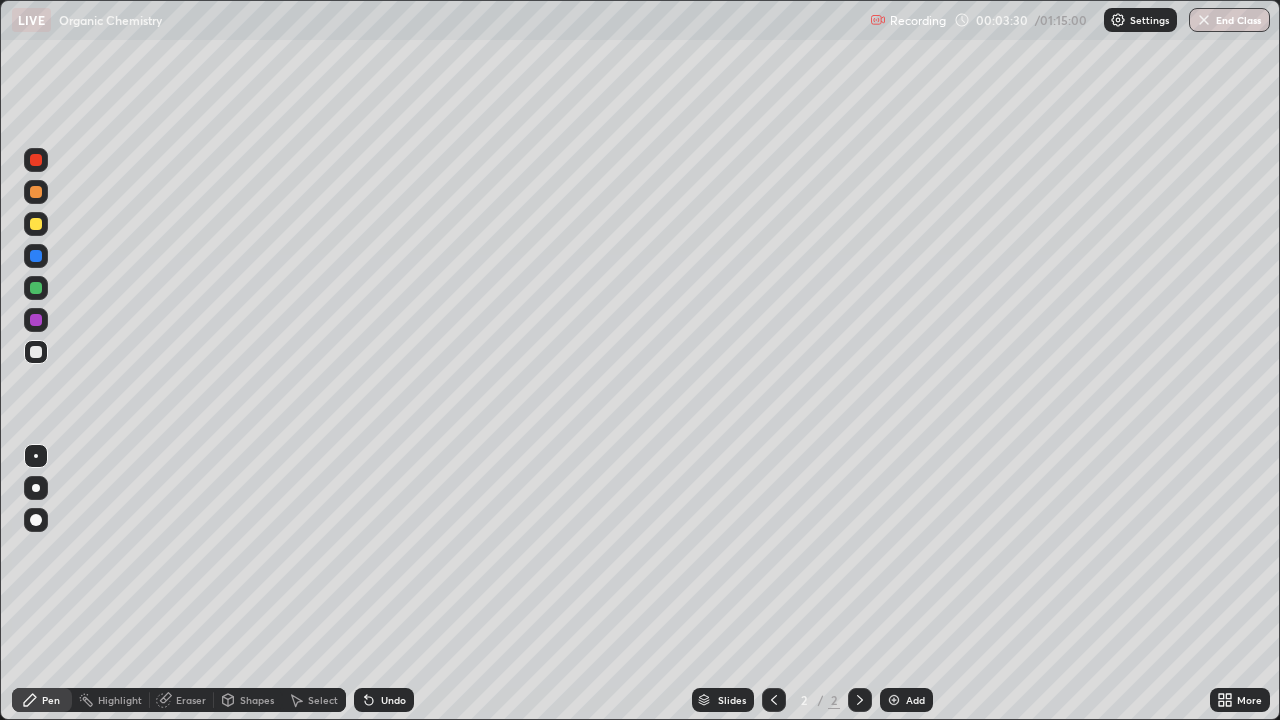 click on "Eraser" at bounding box center (191, 700) 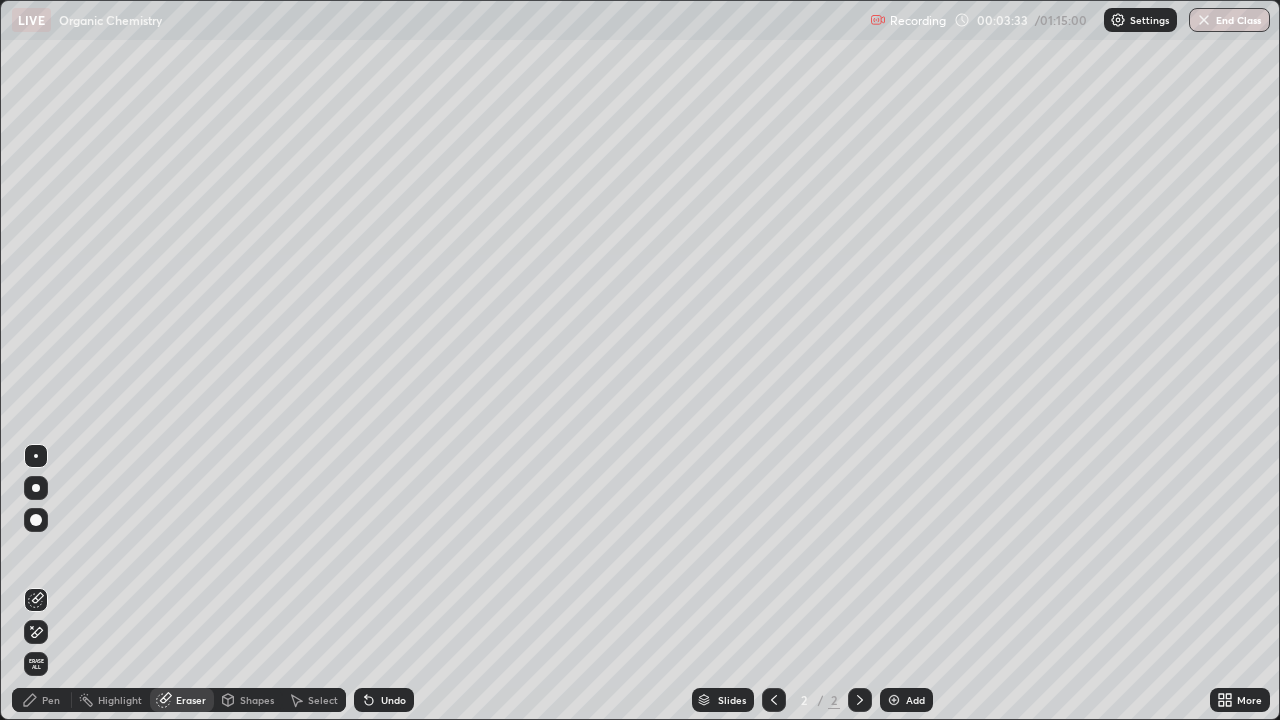 click on "Pen" at bounding box center [51, 700] 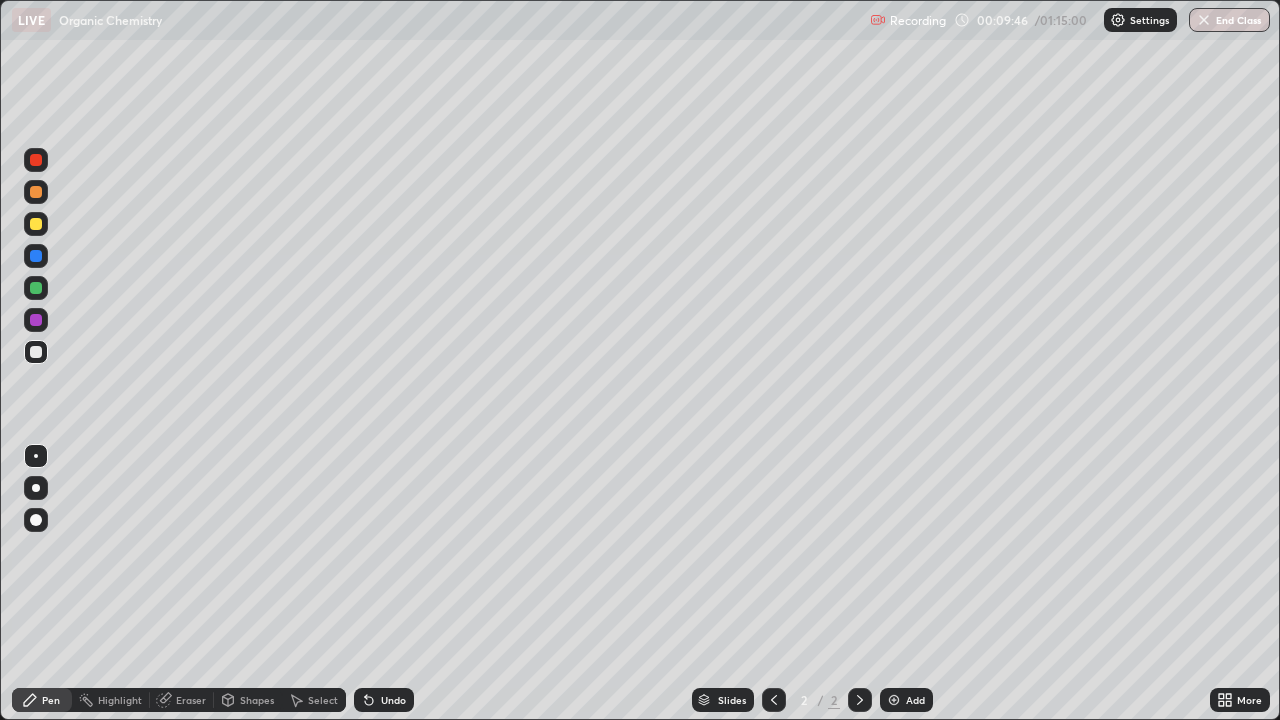 click on "Add" at bounding box center [915, 700] 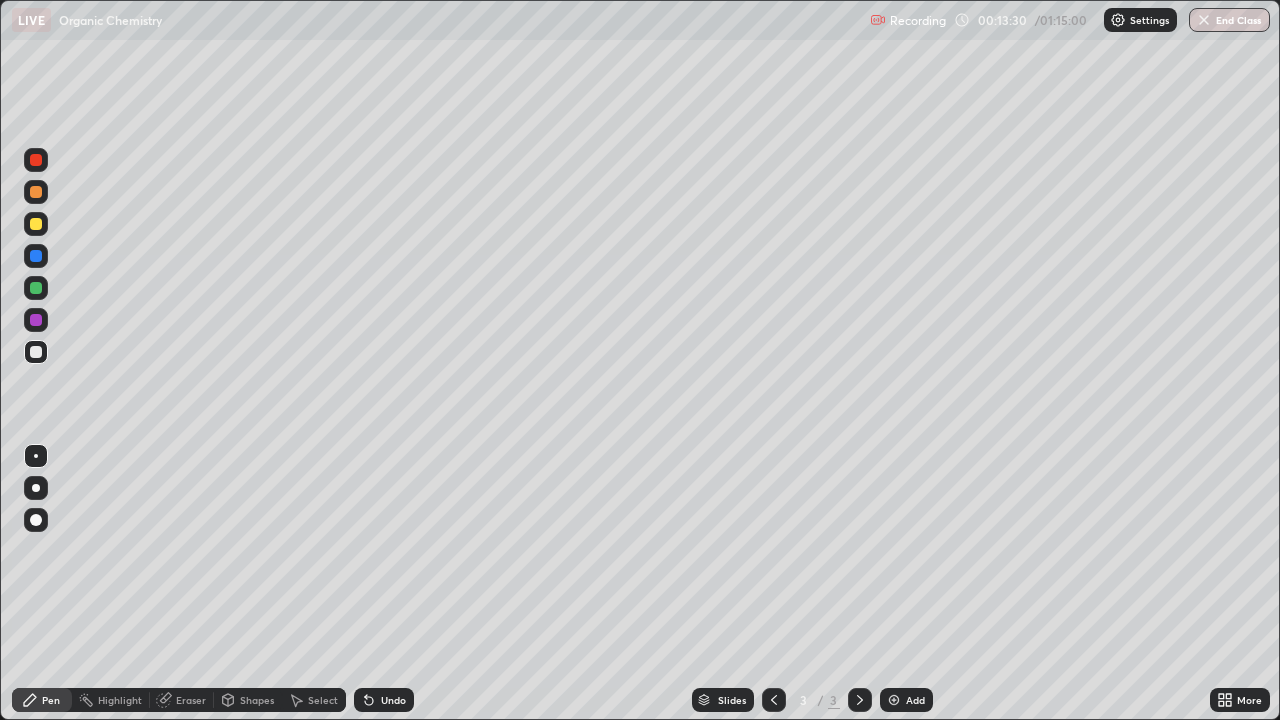 click on "Add" at bounding box center (915, 700) 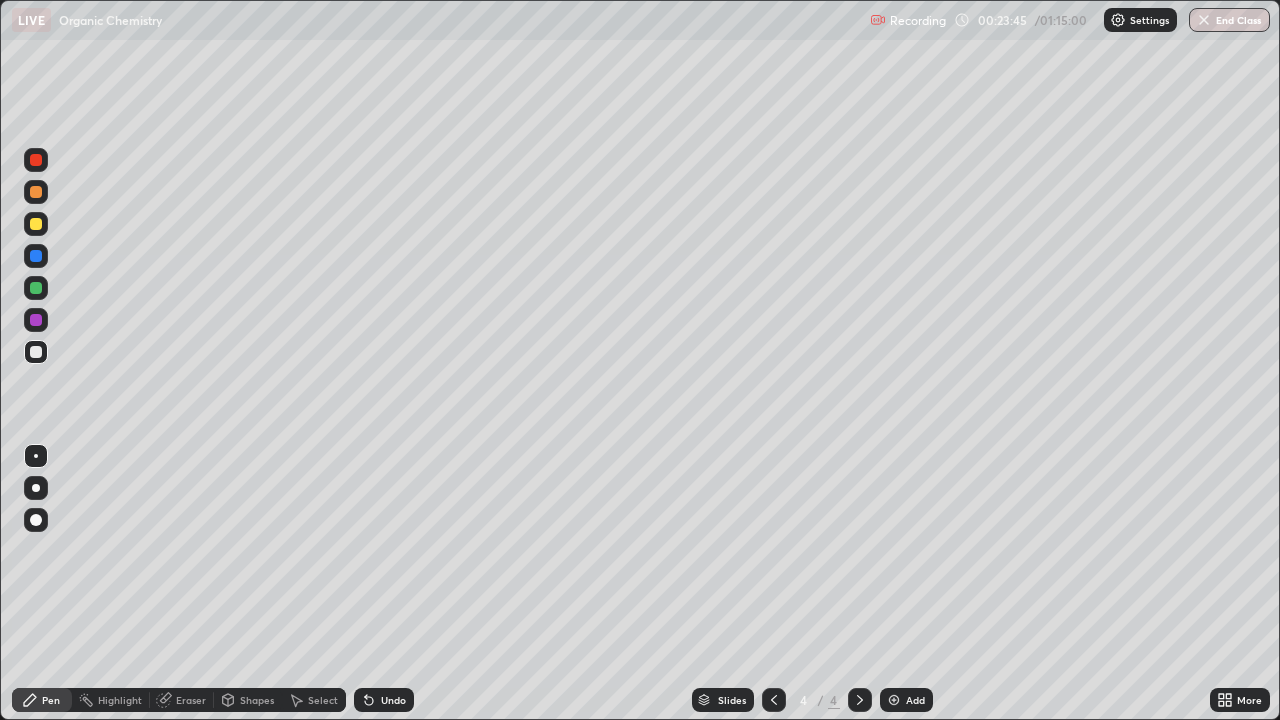 click on "Add" at bounding box center [915, 700] 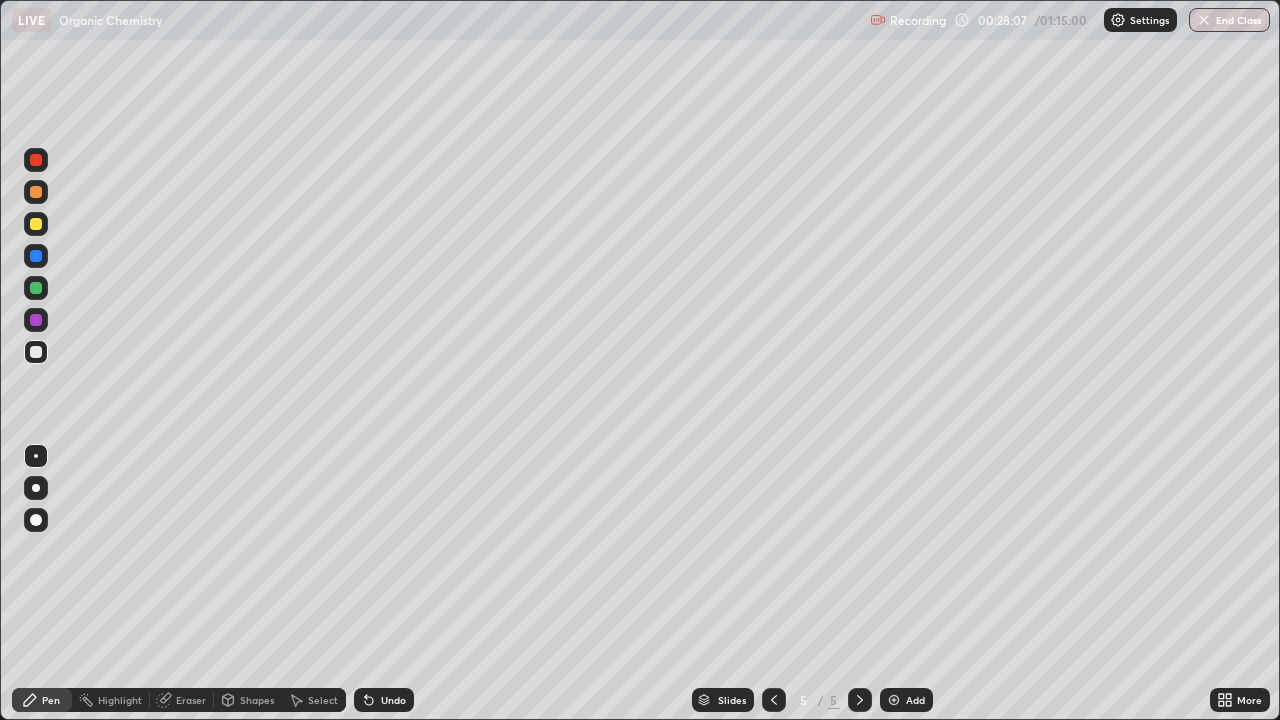 click on "Add" at bounding box center (915, 700) 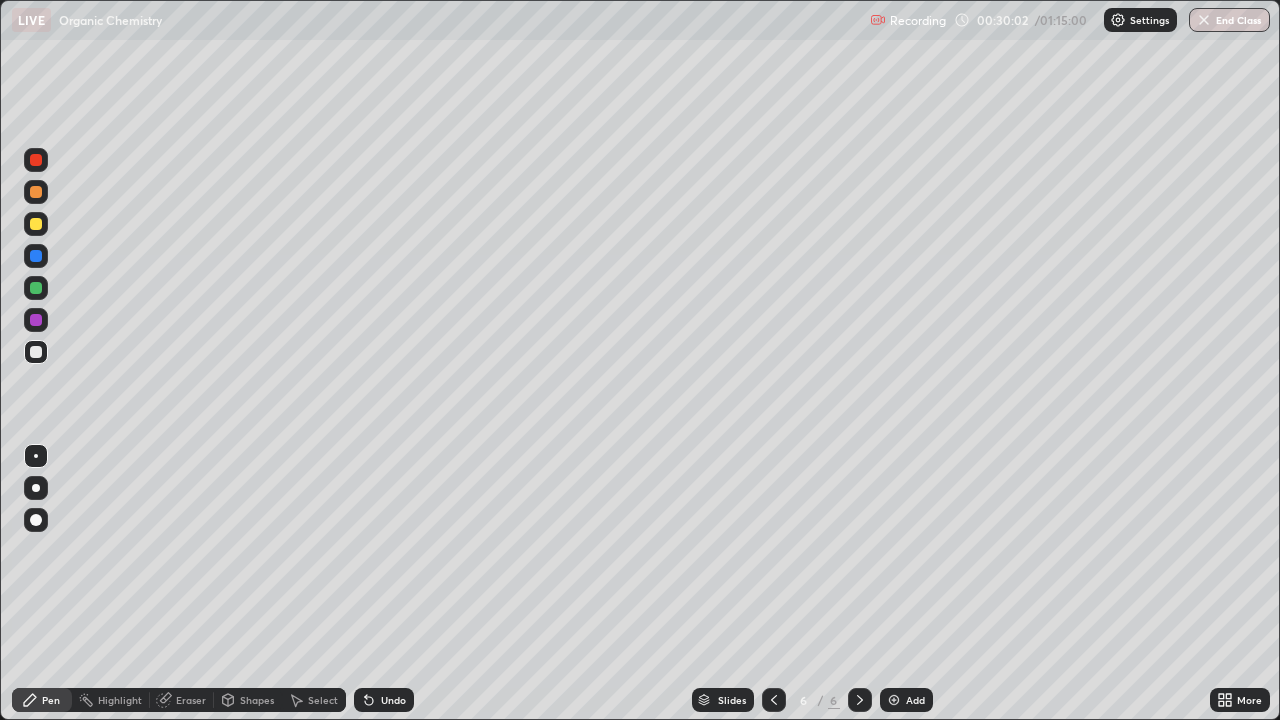 click on "Eraser" at bounding box center (191, 700) 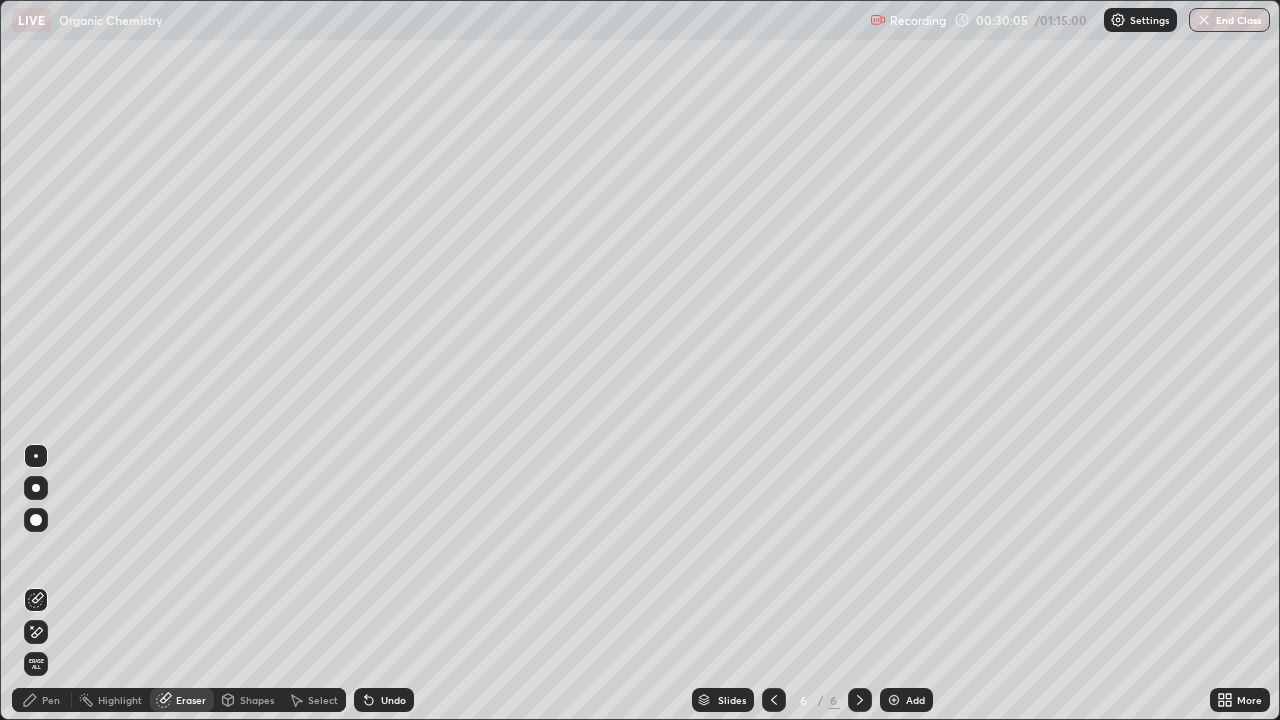 click on "Pen" at bounding box center (42, 700) 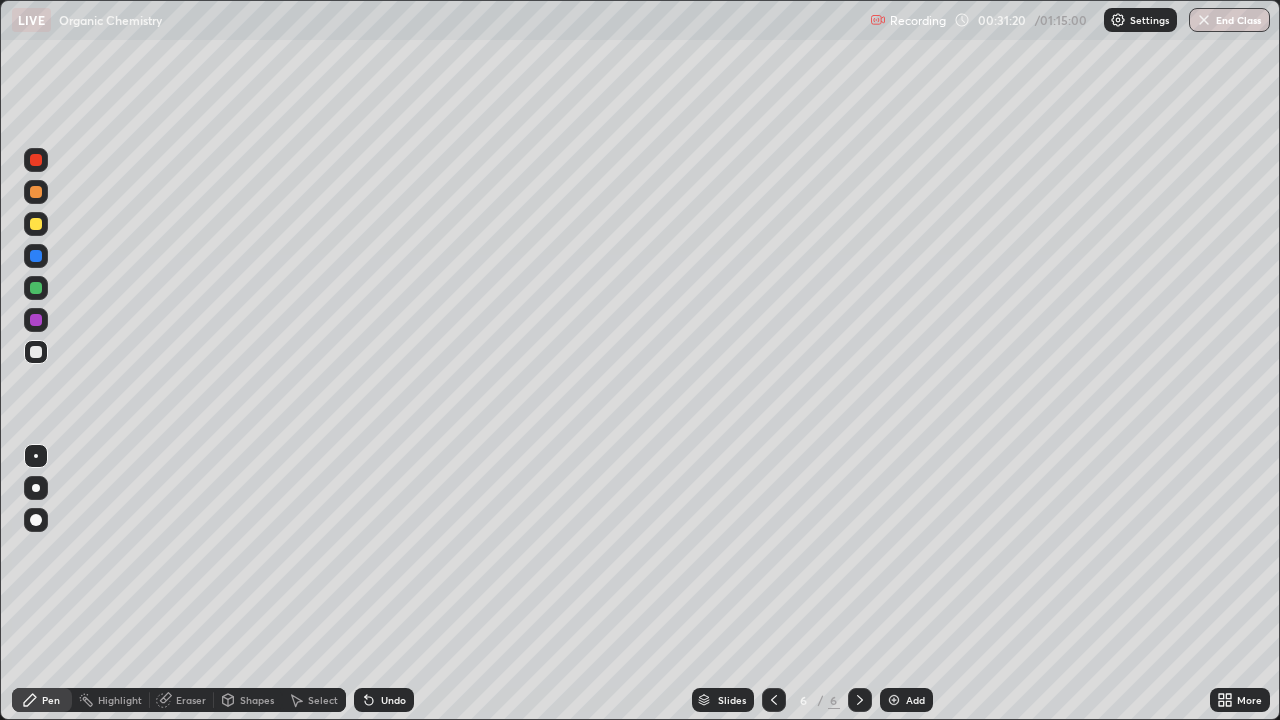 click on "Eraser" at bounding box center [191, 700] 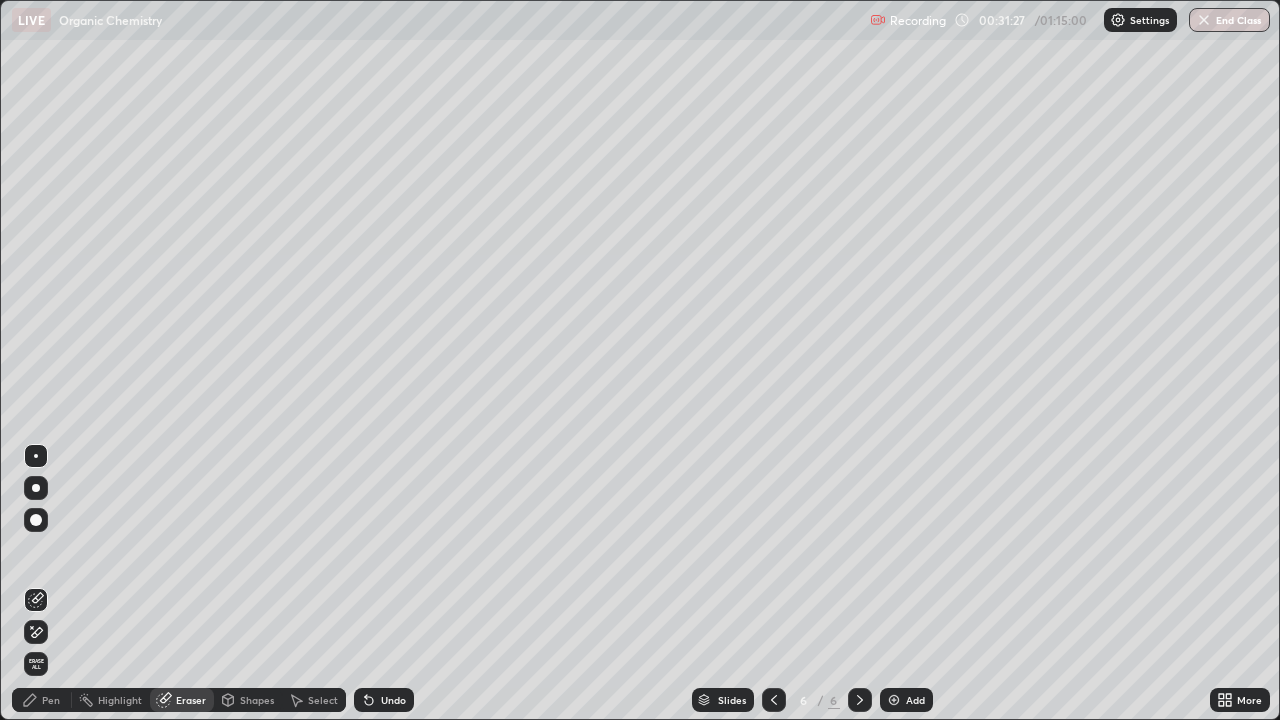 click on "Pen" at bounding box center [51, 700] 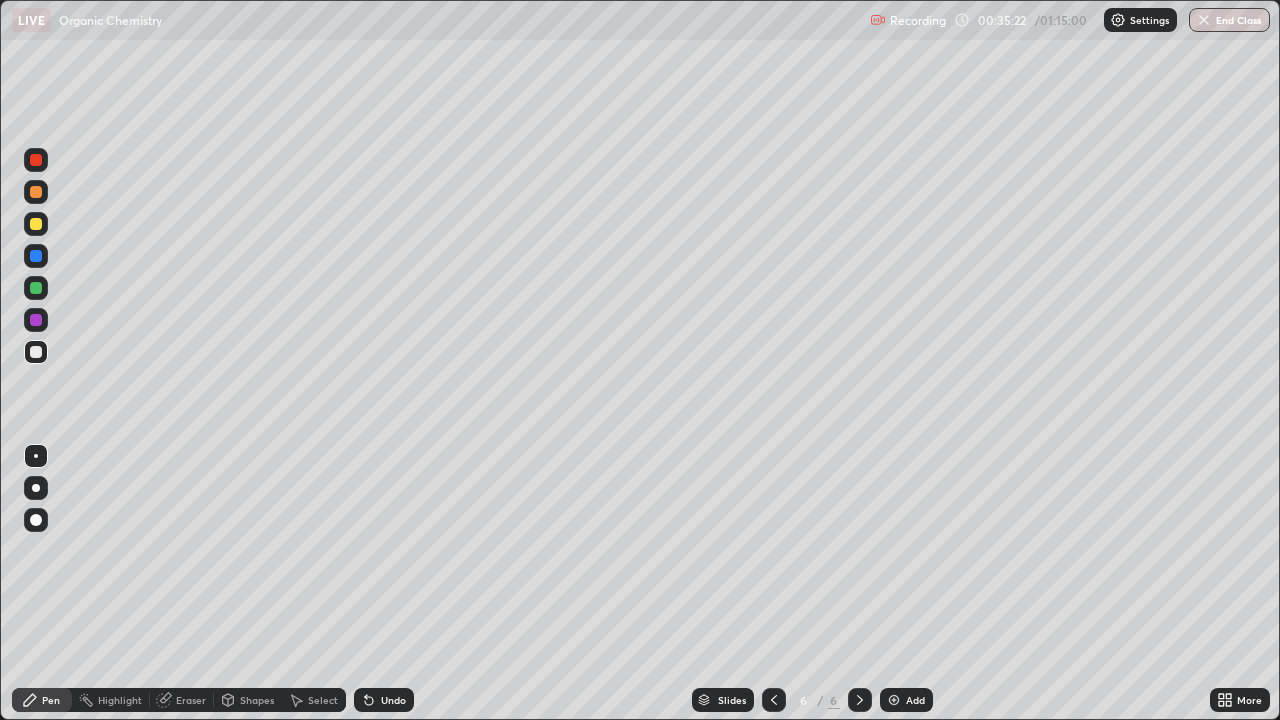 click on "Add" at bounding box center (915, 700) 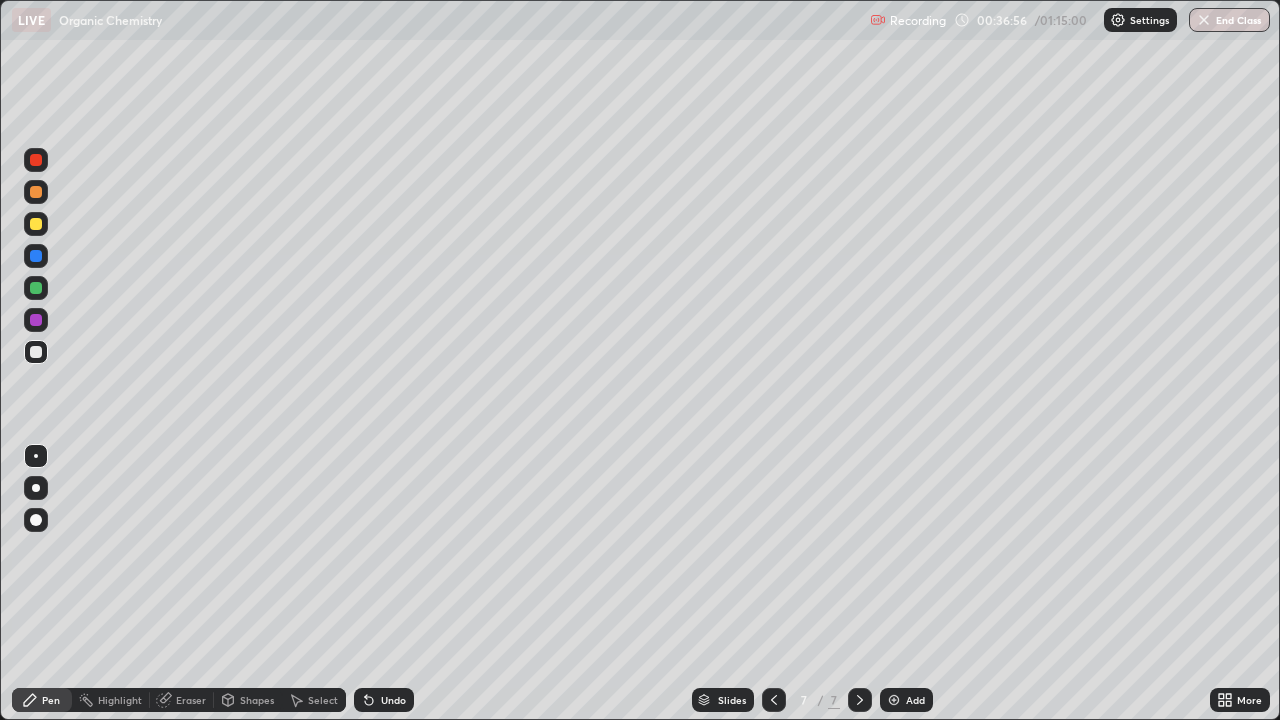 click on "Eraser" at bounding box center (191, 700) 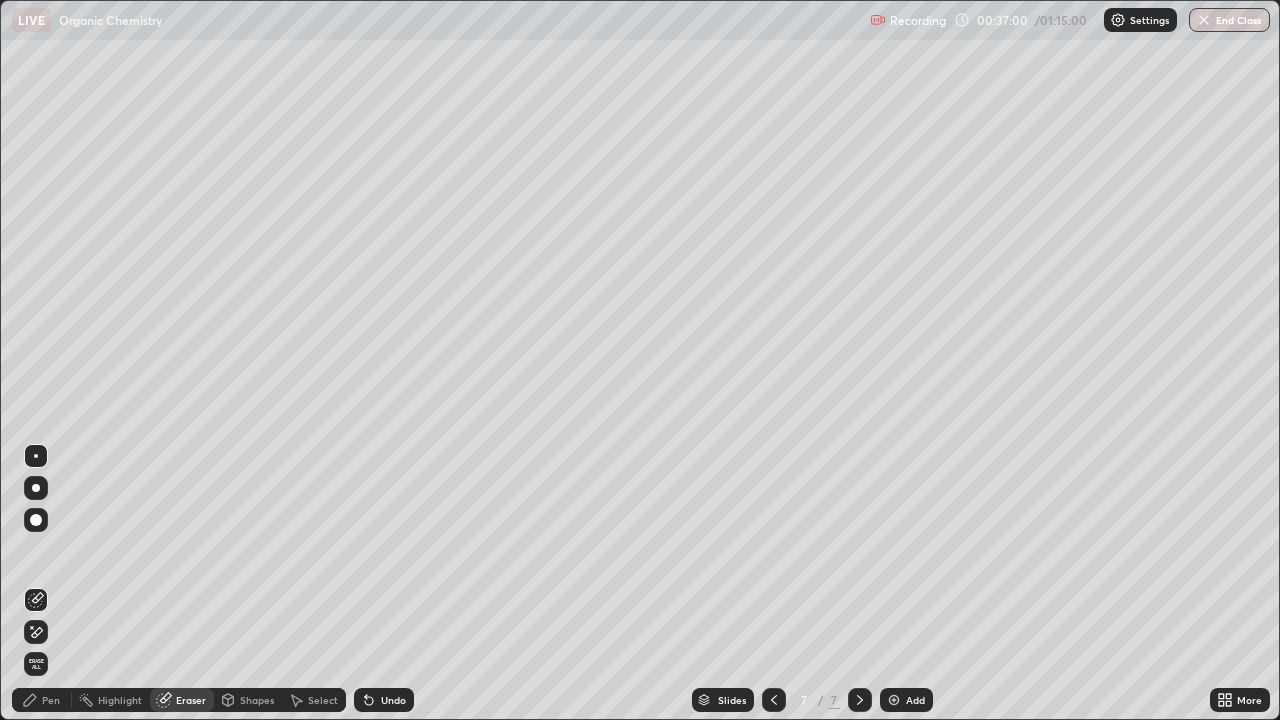 click on "Pen" at bounding box center (51, 700) 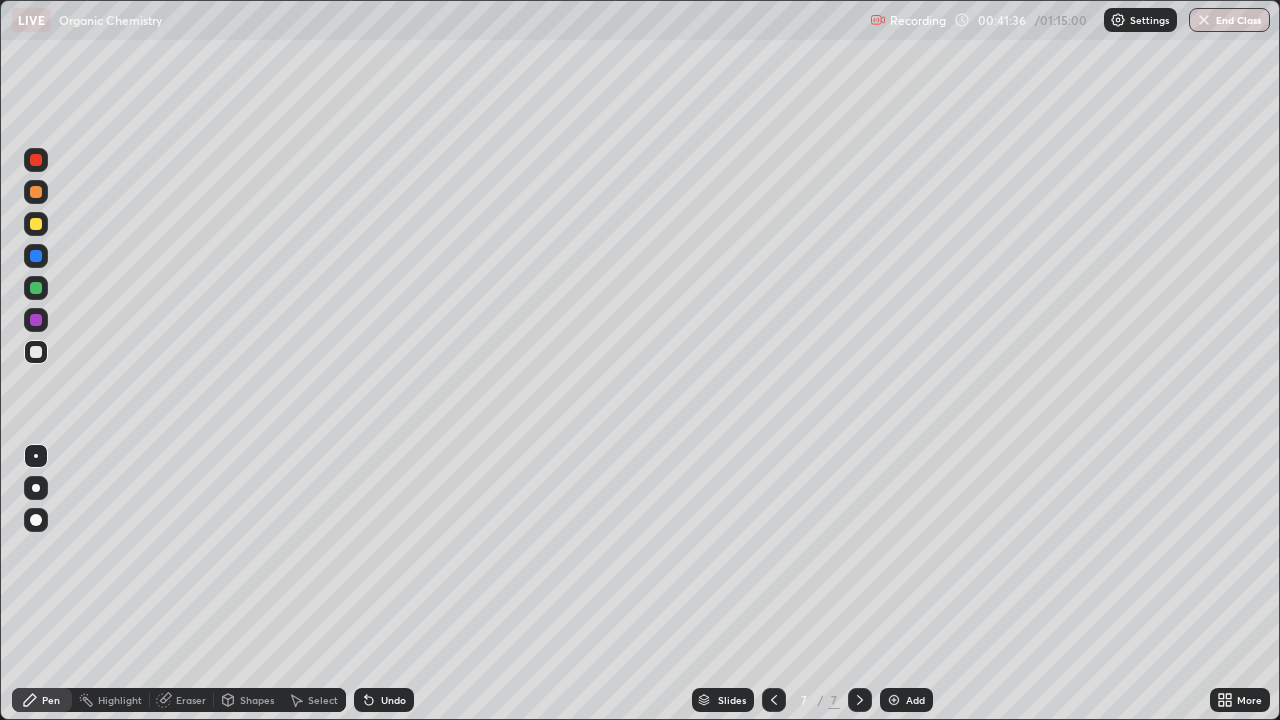 click on "Add" at bounding box center (915, 700) 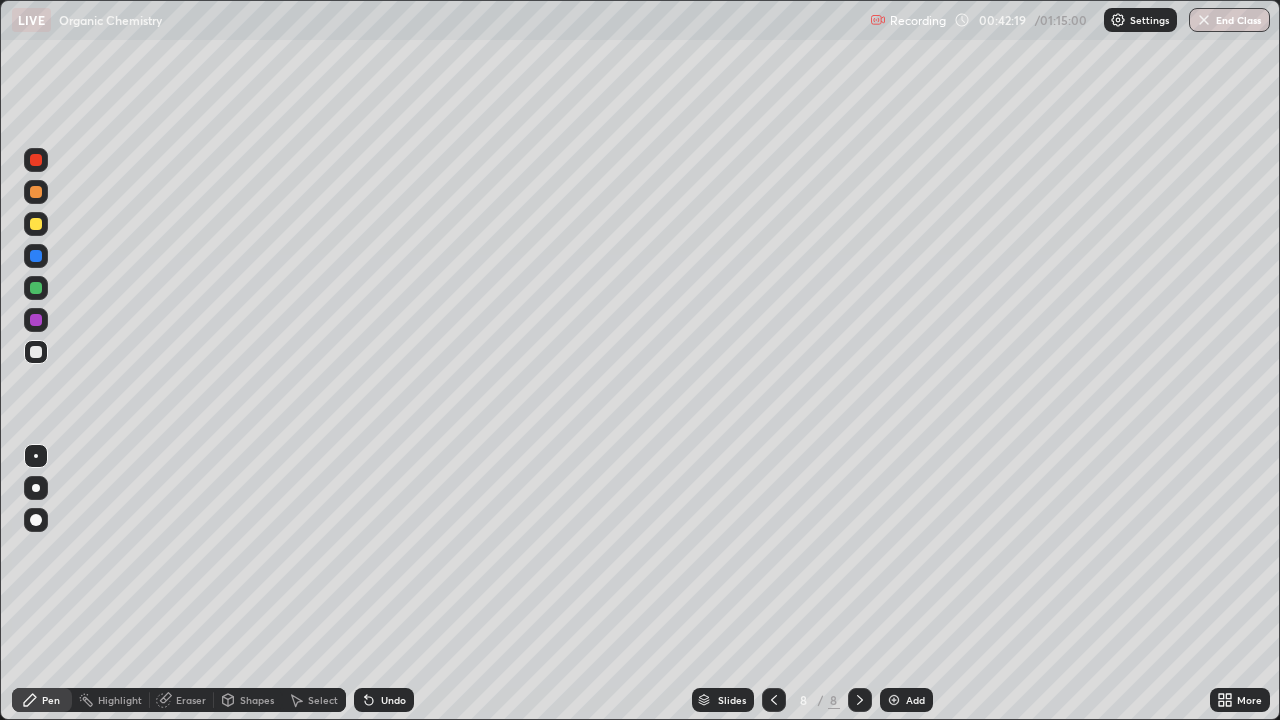 click on "Eraser" at bounding box center [182, 700] 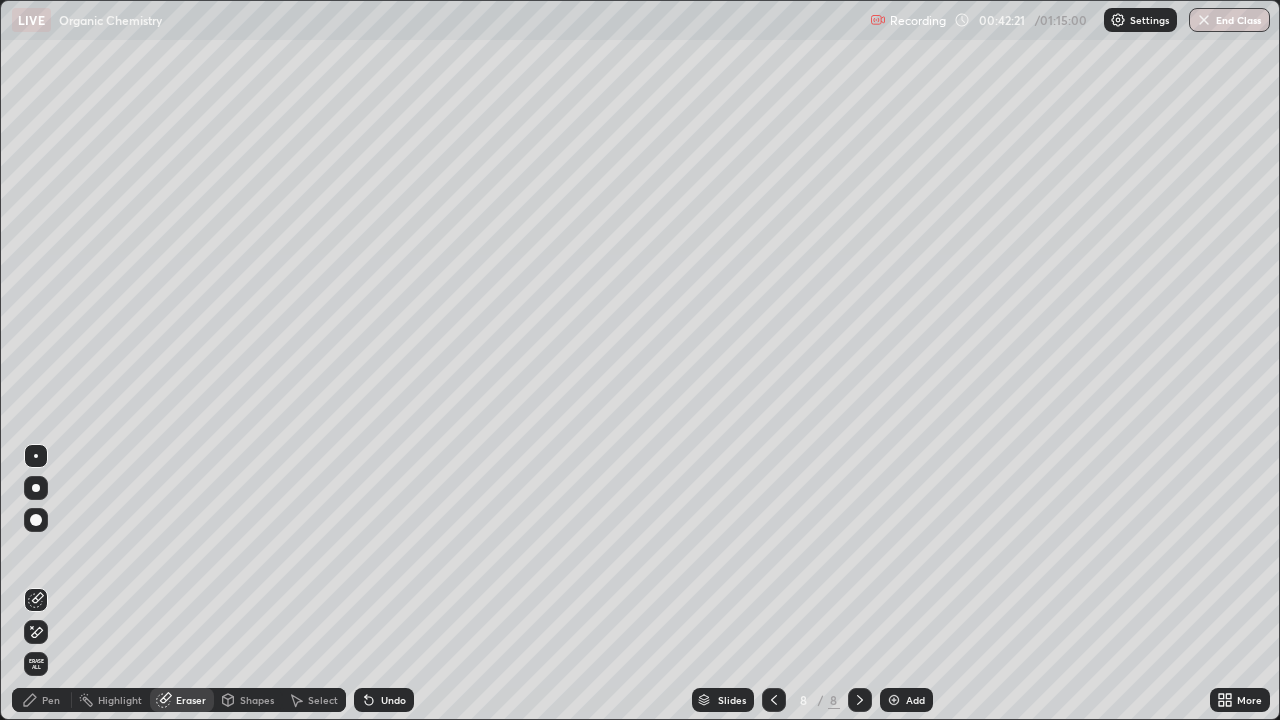 click on "Pen" at bounding box center [42, 700] 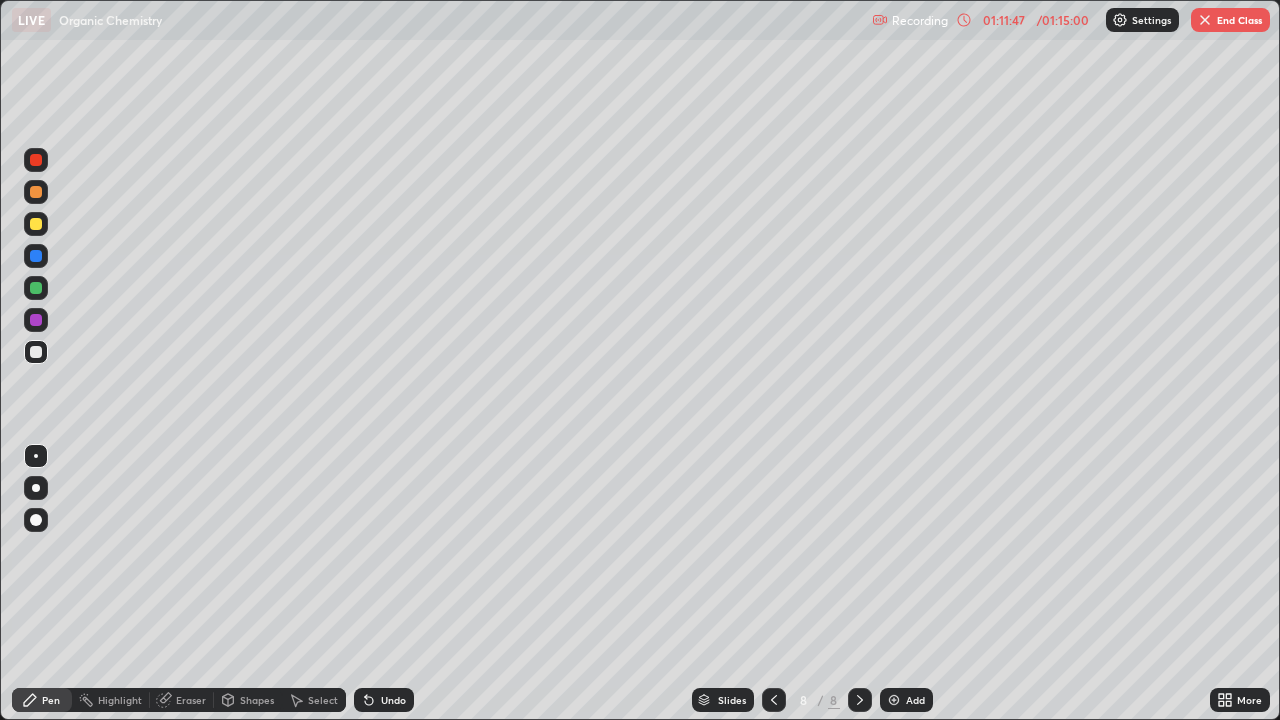 click on "End Class" at bounding box center (1230, 20) 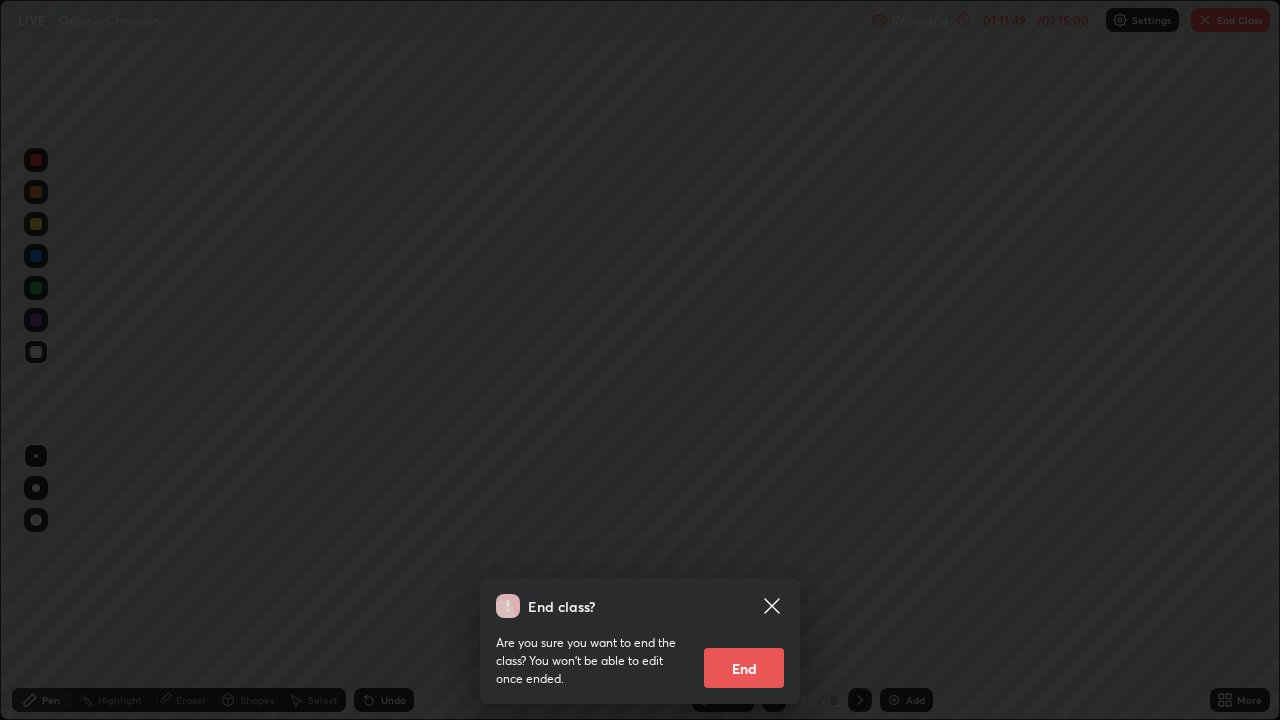 click on "End" at bounding box center [744, 668] 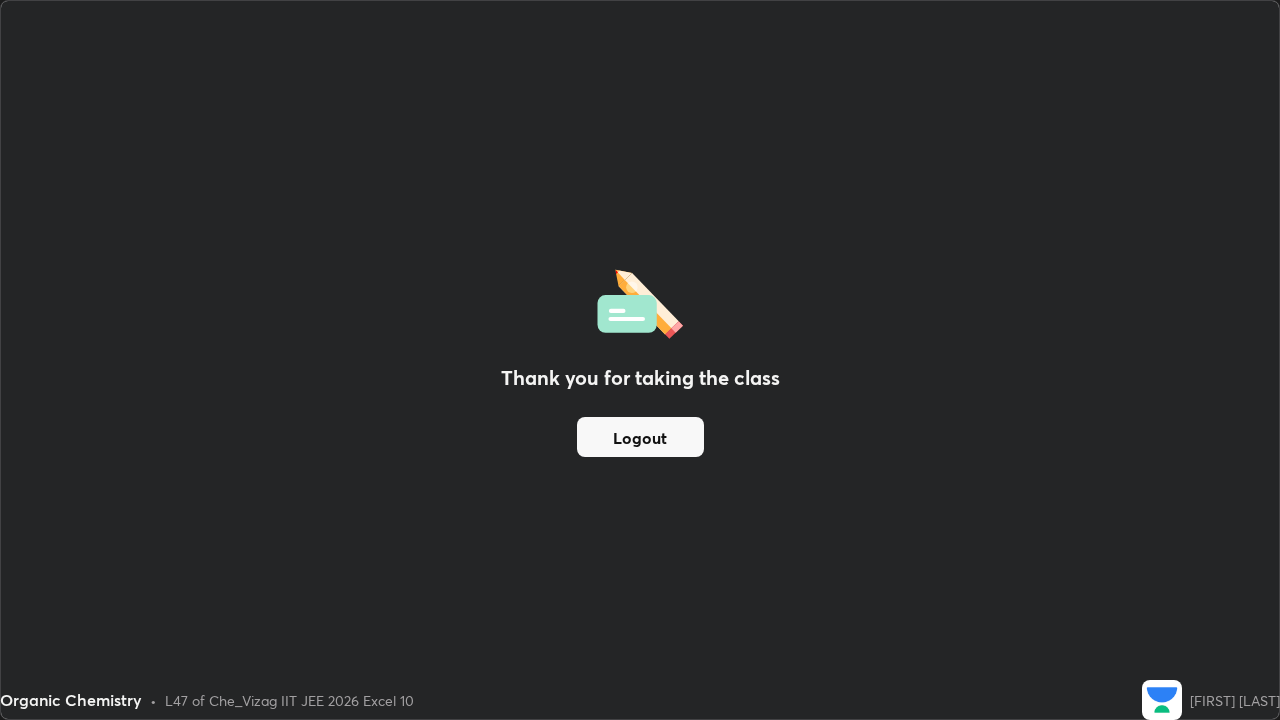 click on "Logout" at bounding box center [640, 437] 